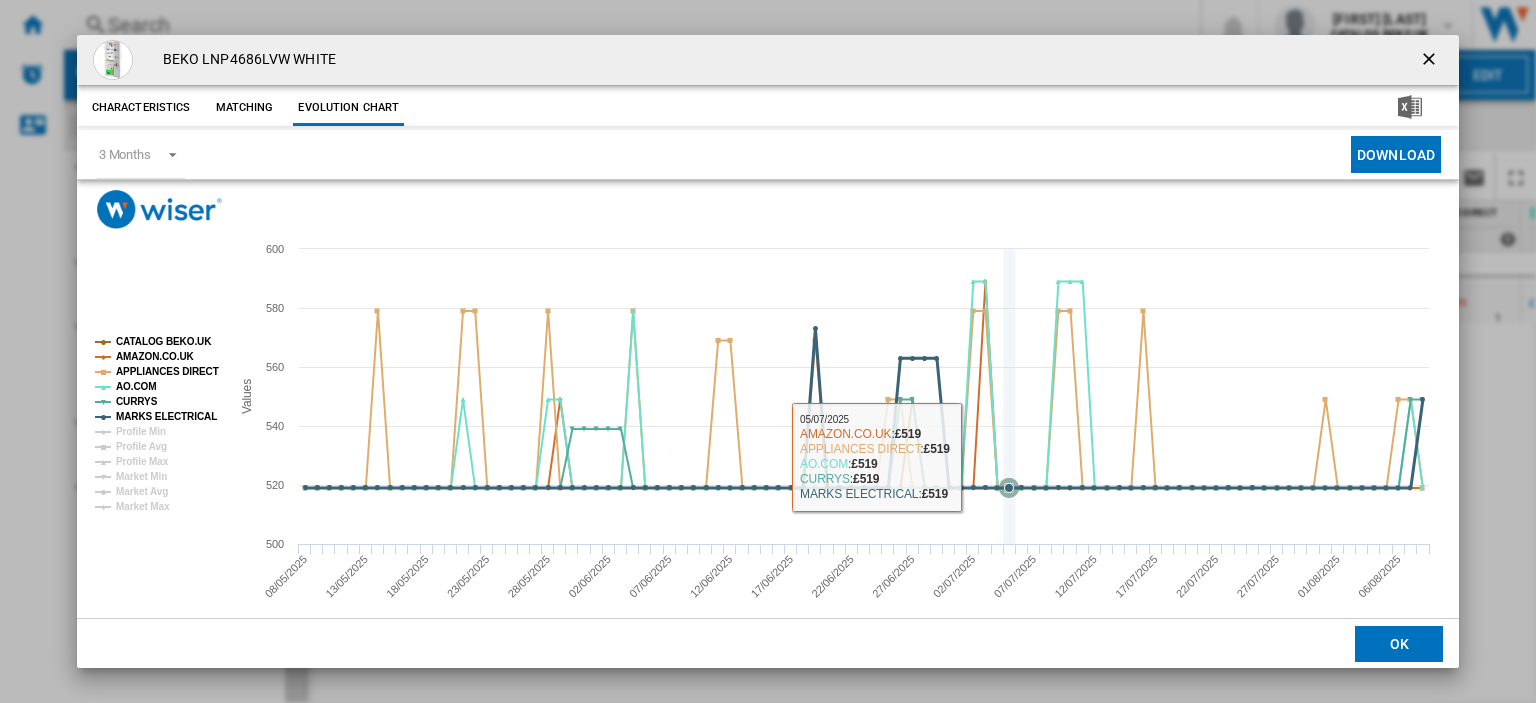 scroll, scrollTop: 0, scrollLeft: 0, axis: both 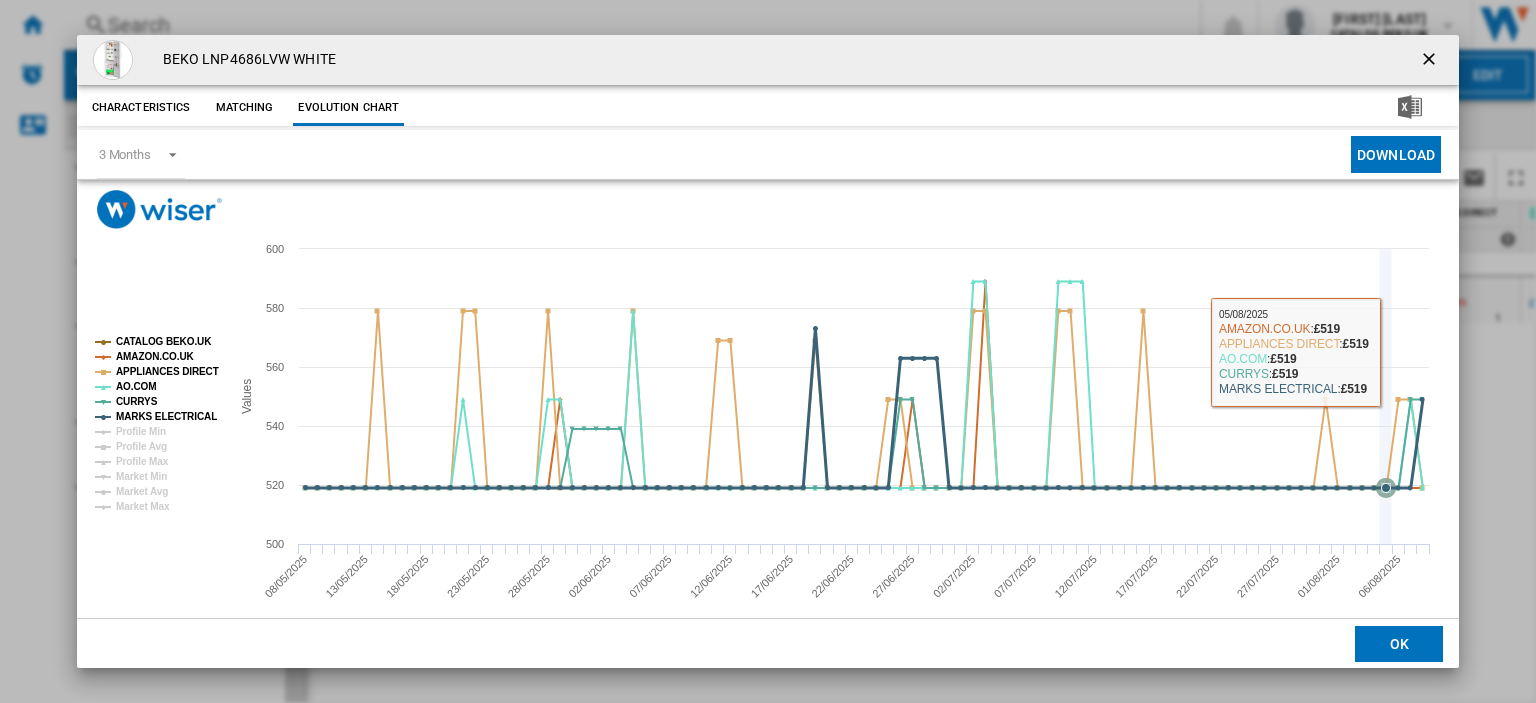 click 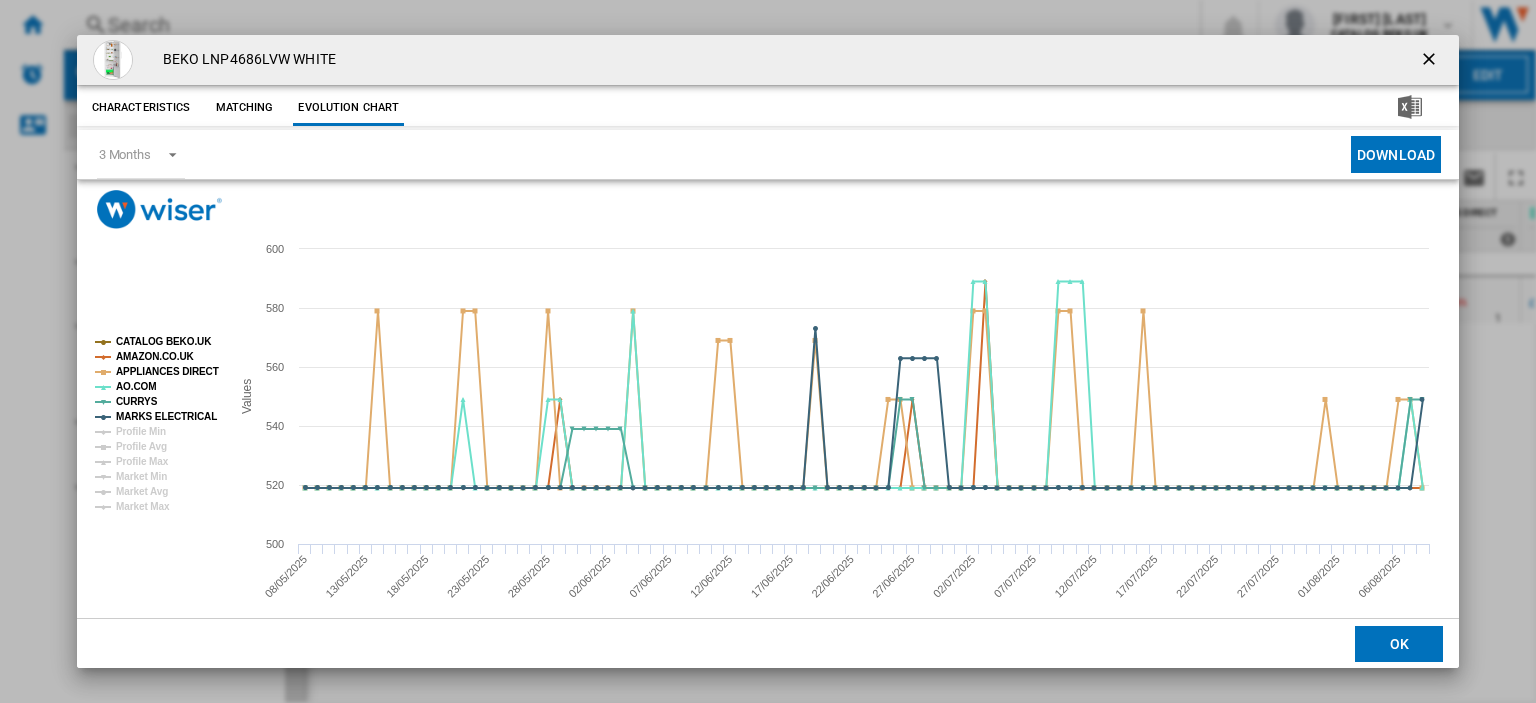 click at bounding box center (1431, 61) 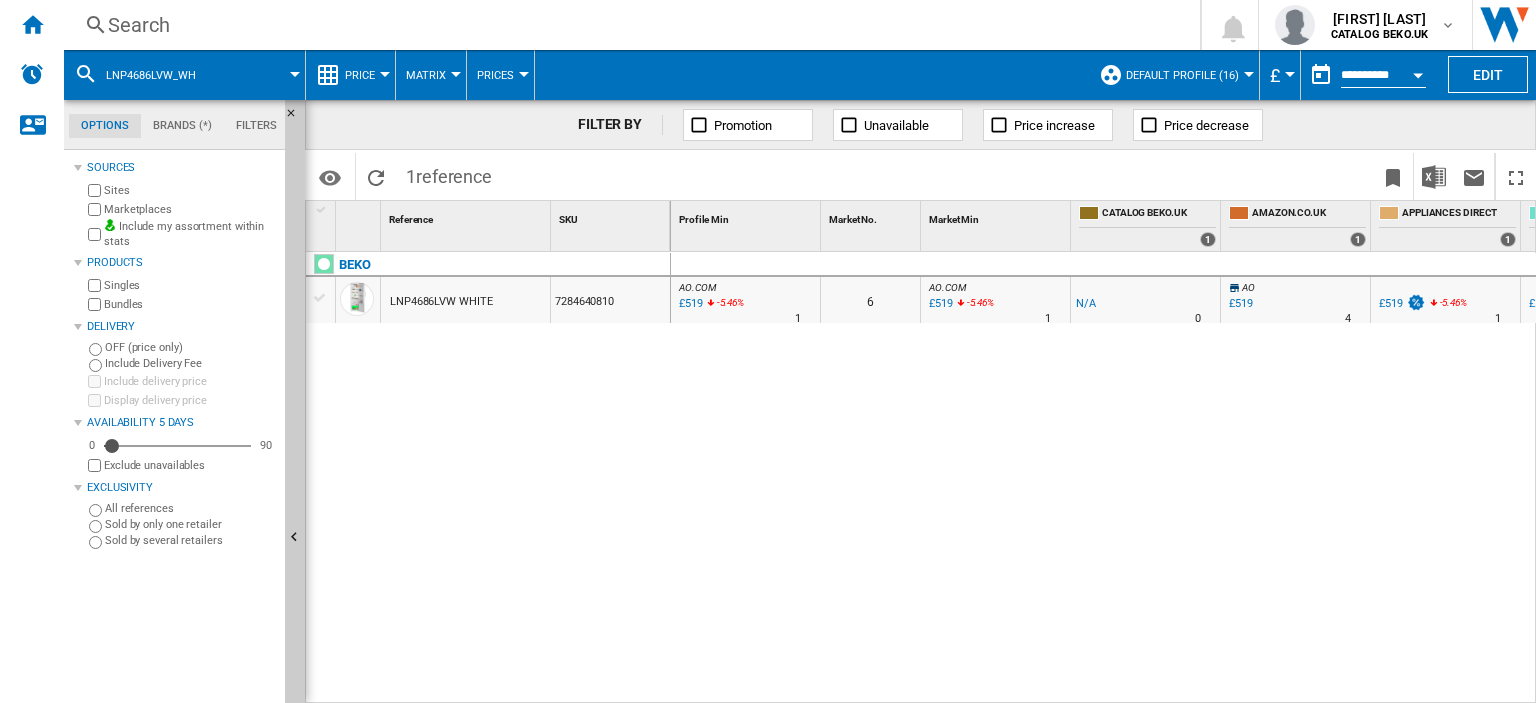 click on "Search" at bounding box center [628, 25] 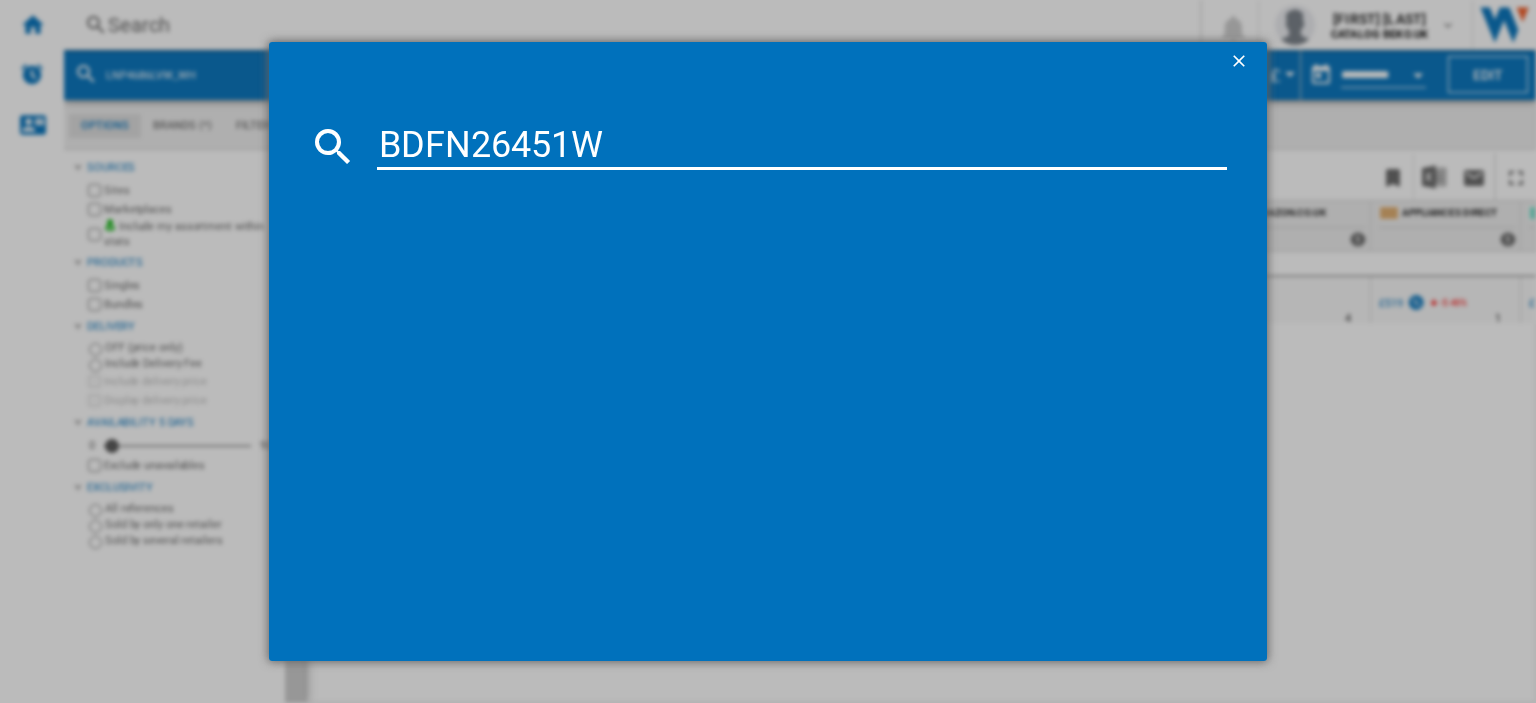 type on "BDFN26451W" 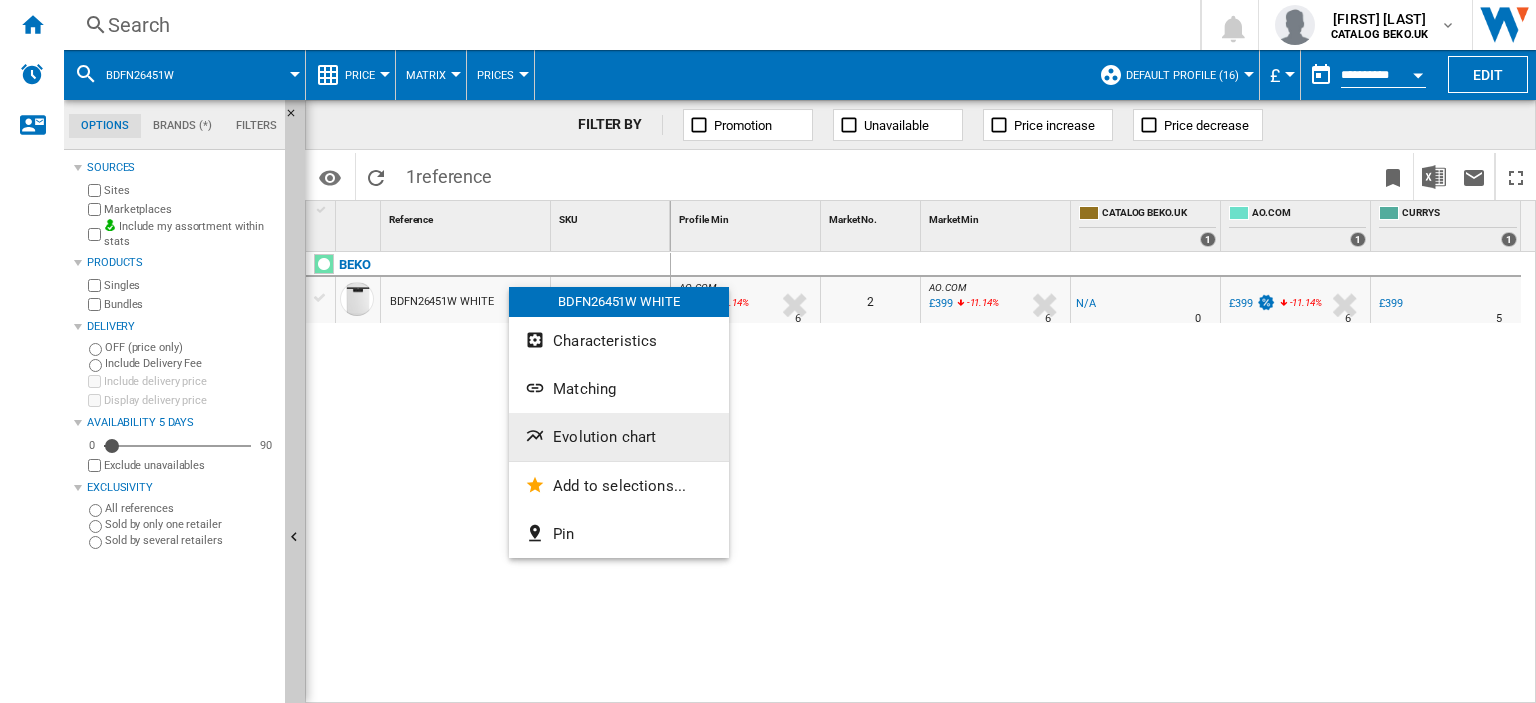 click on "Evolution chart" at bounding box center [604, 437] 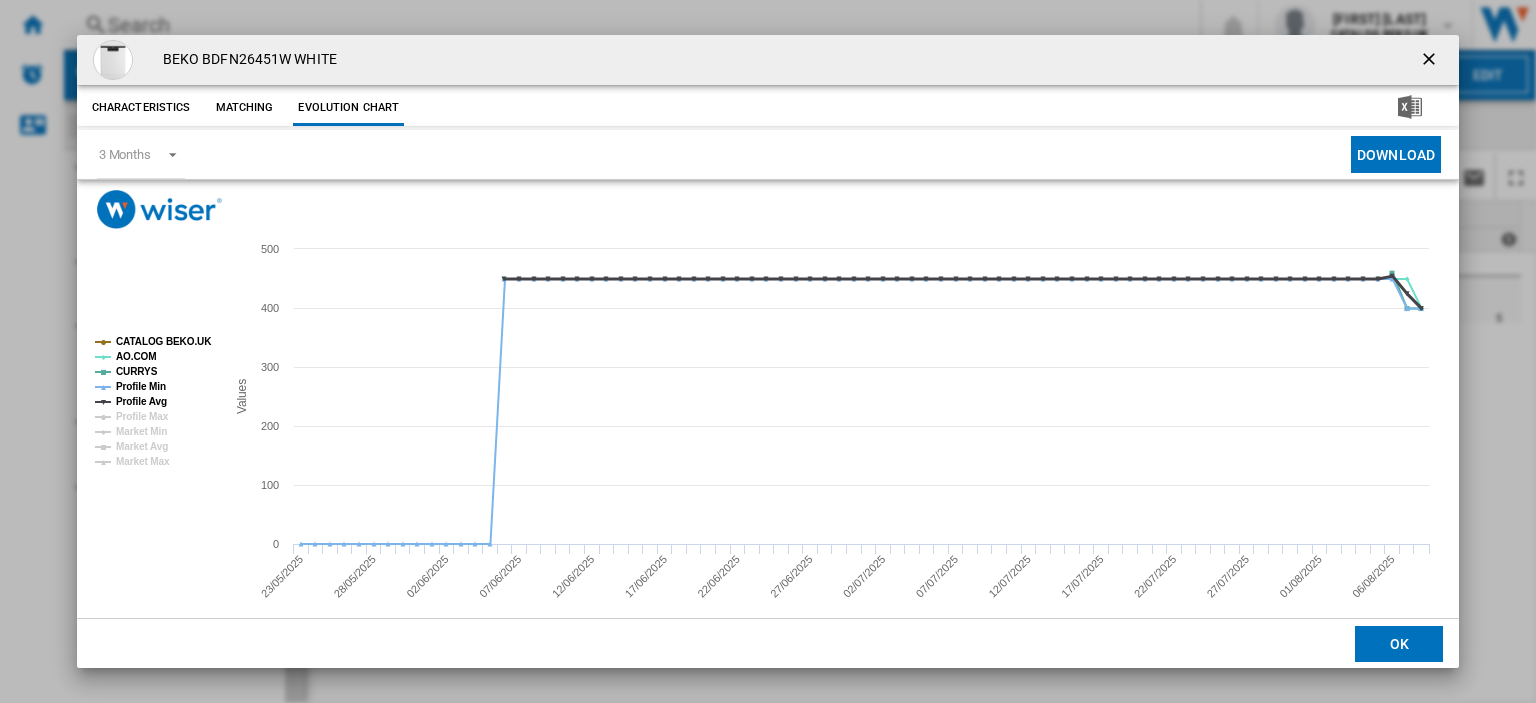 click on "Profile Avg" 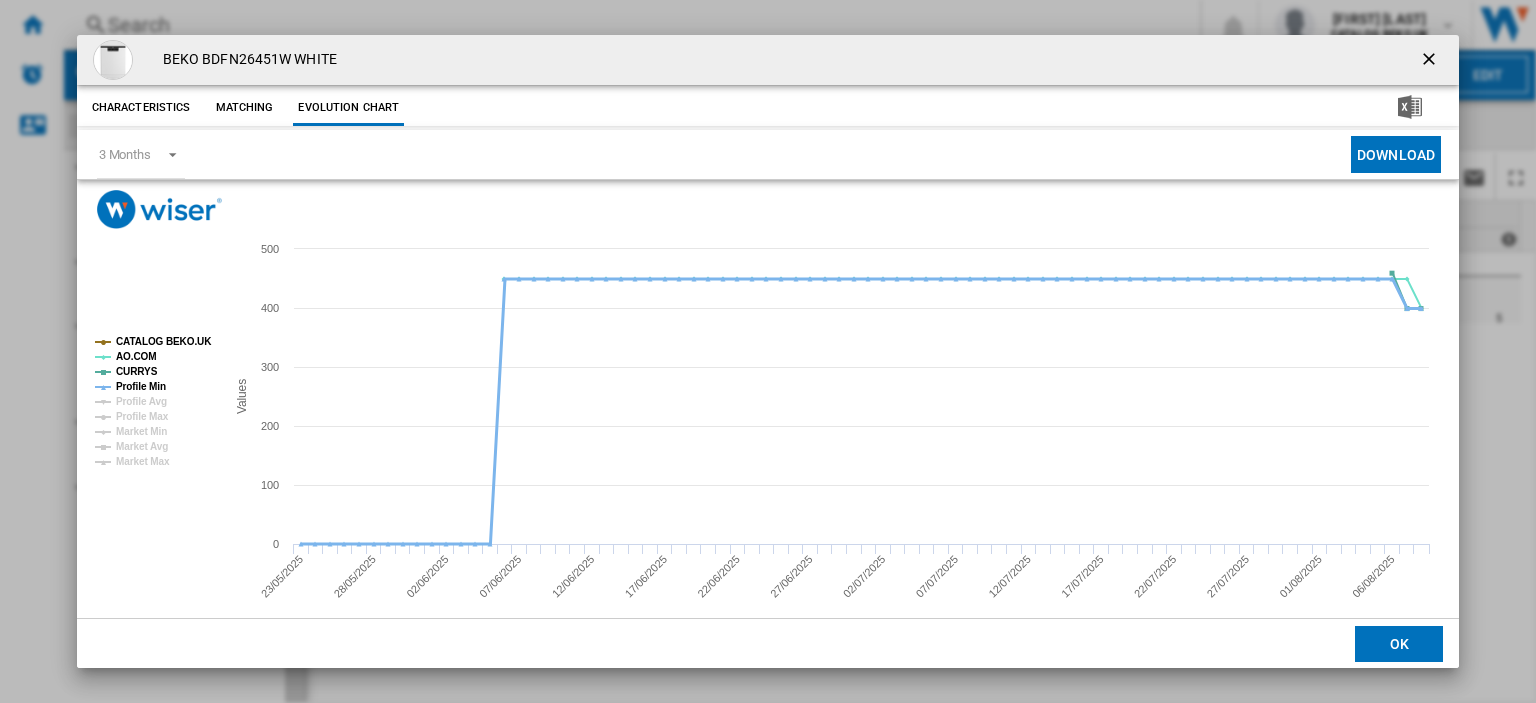 click on "Profile Min" 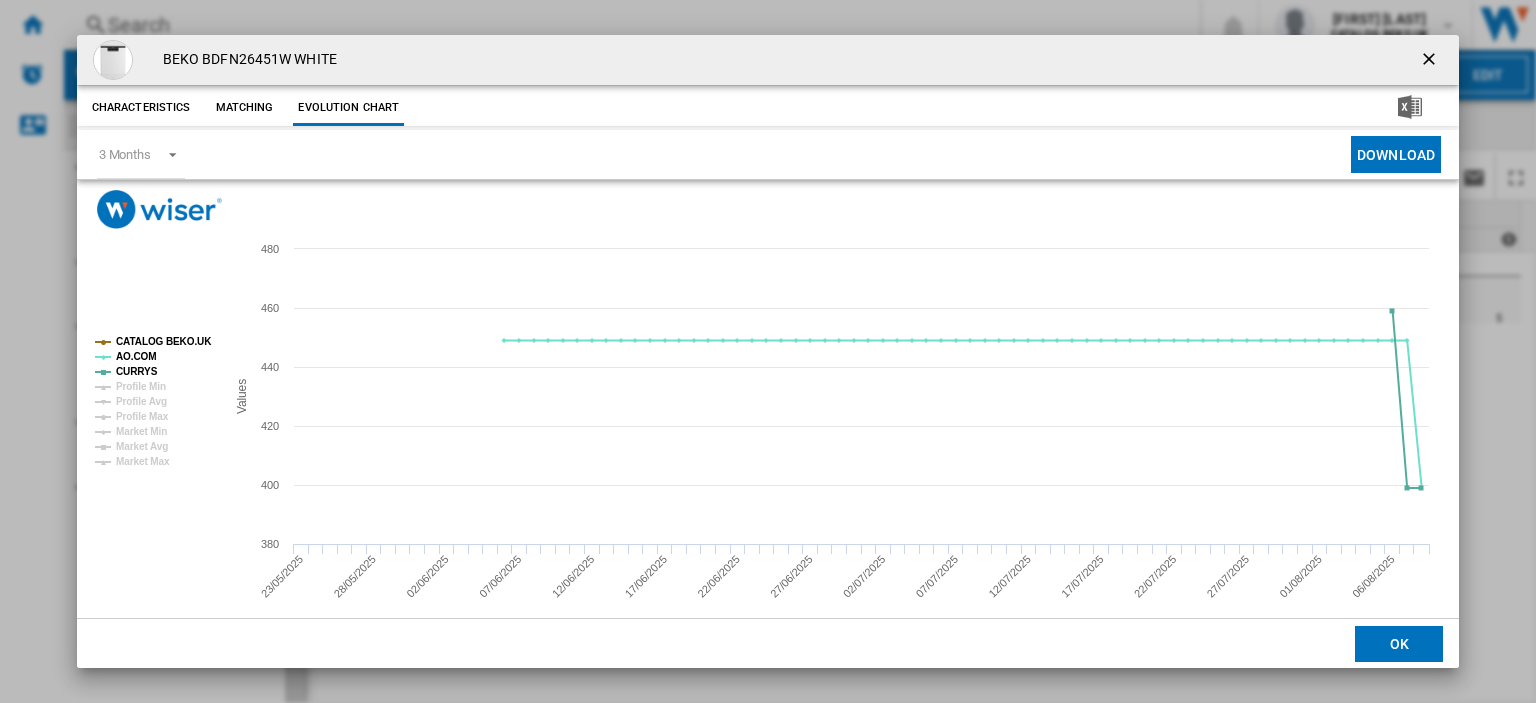 click at bounding box center [1431, 61] 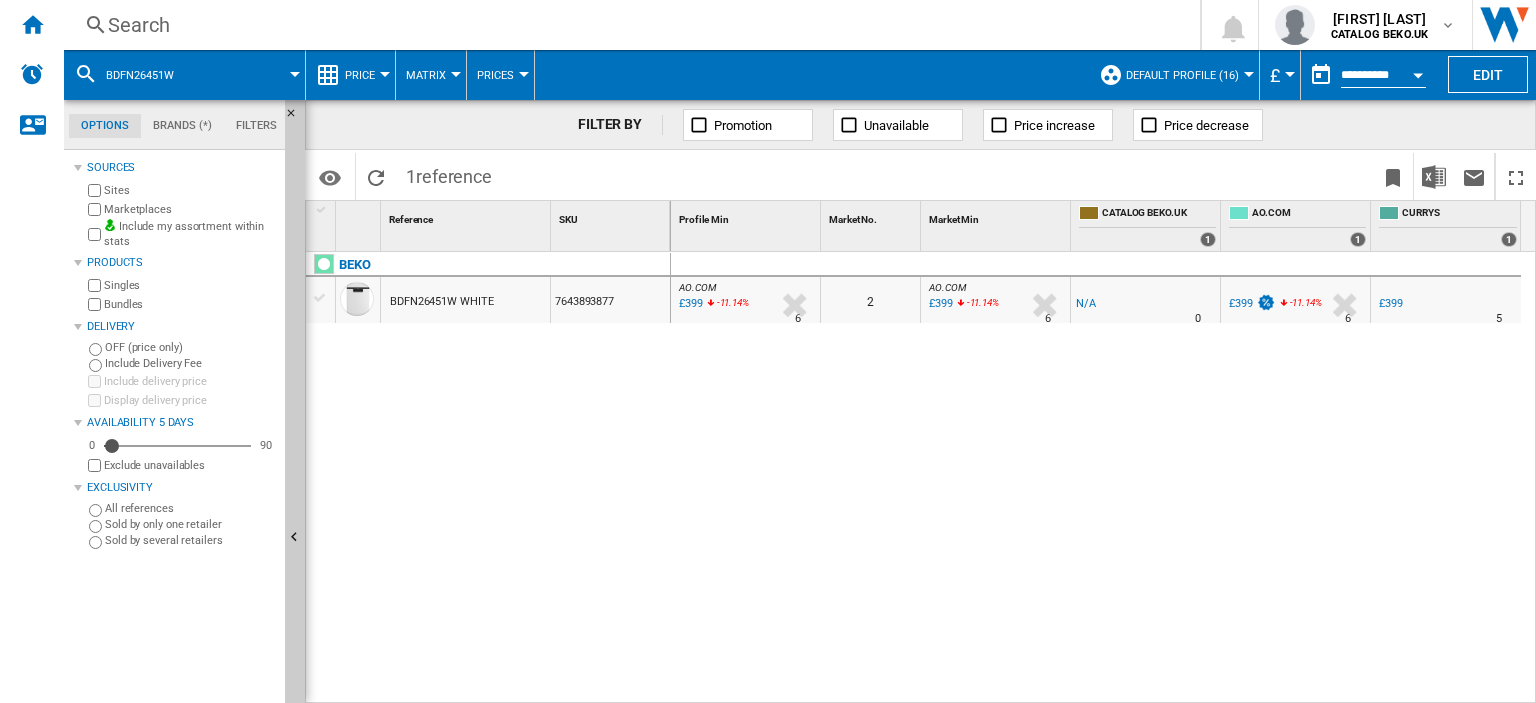 click on "Search" at bounding box center [628, 25] 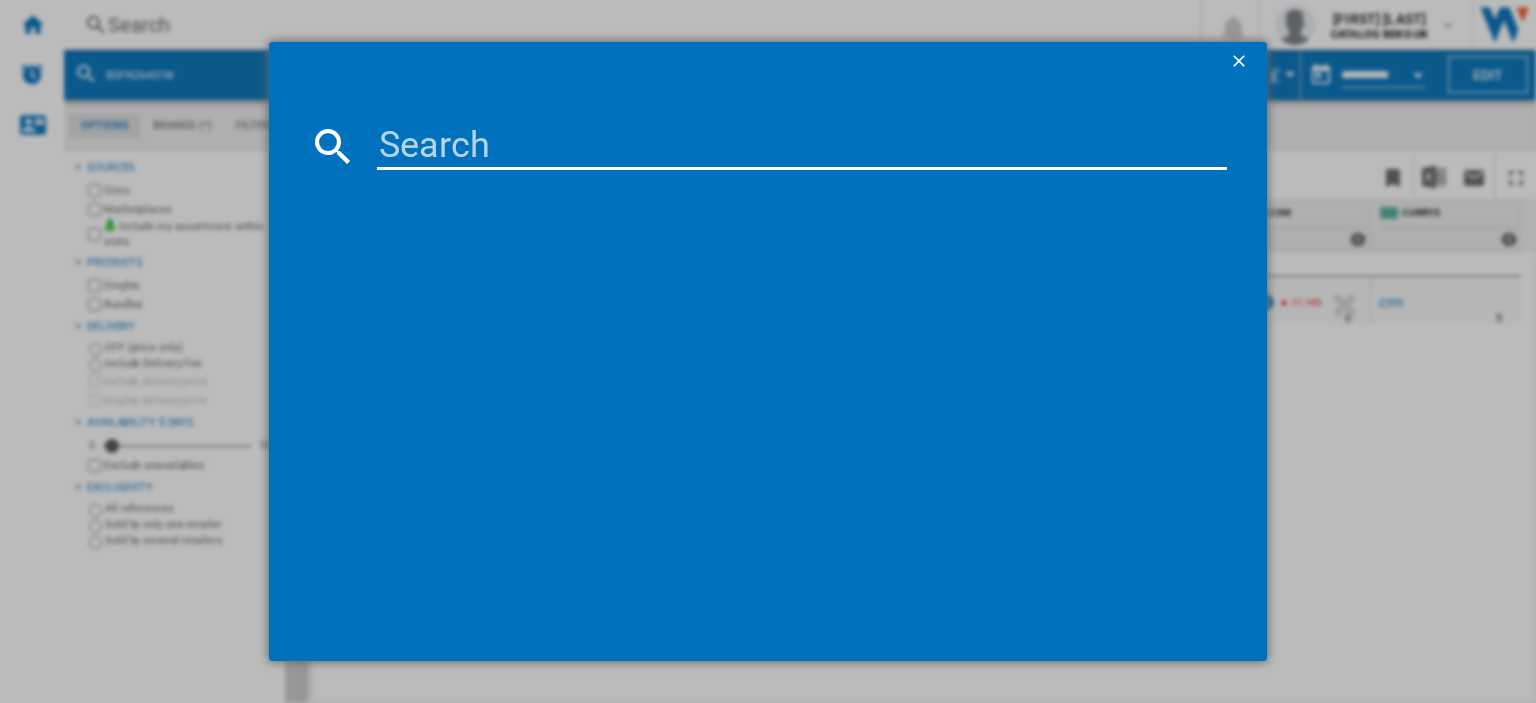 paste on "BDIS38040Q_BK" 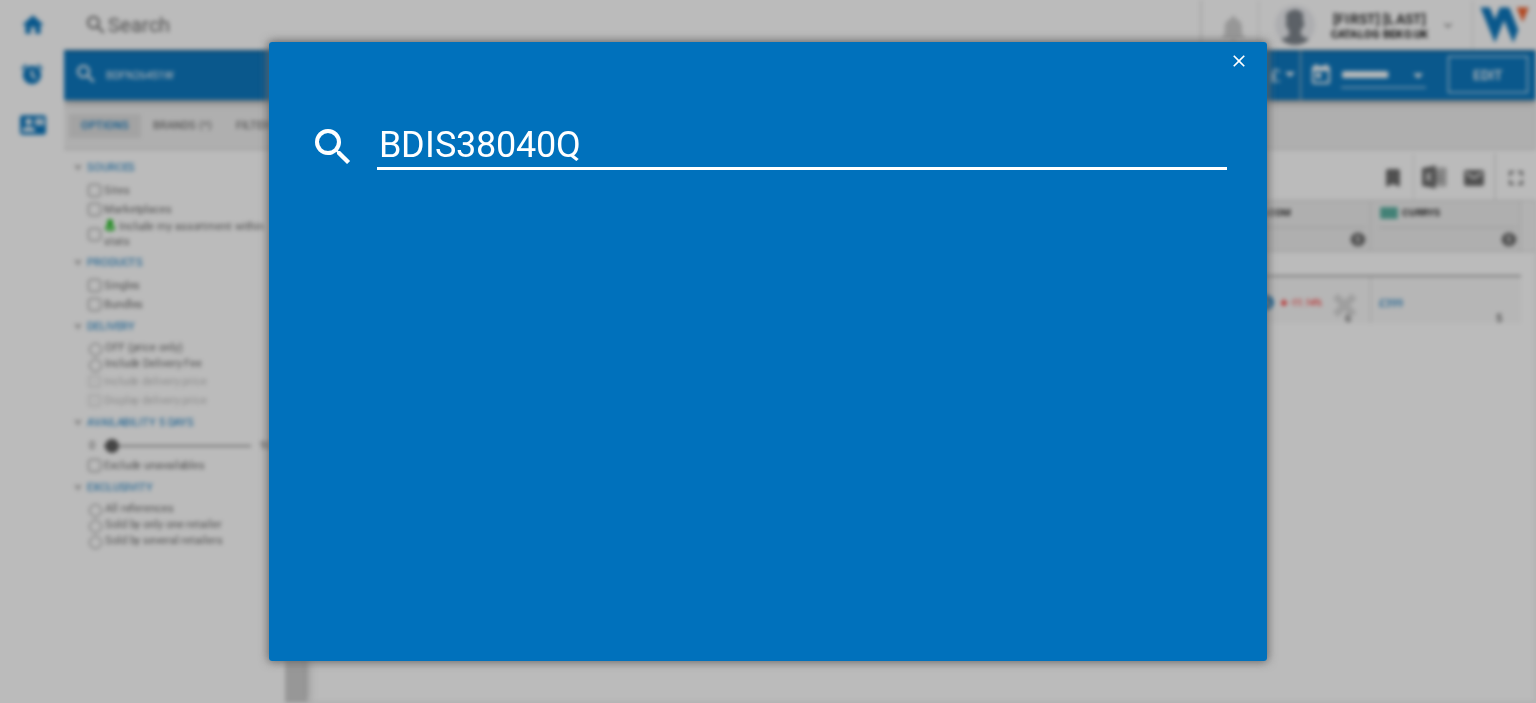 type on "BDIS38040Q" 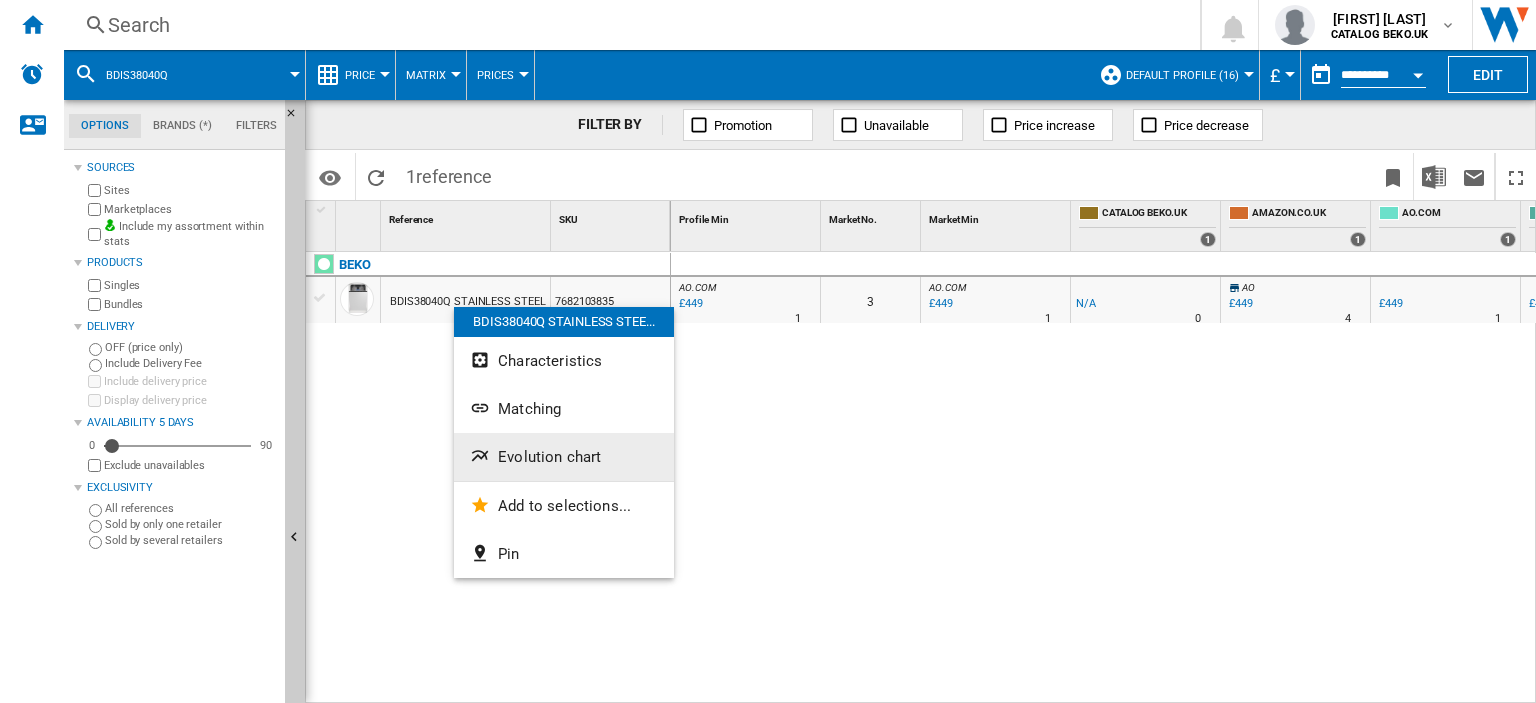click on "Evolution chart" at bounding box center (549, 457) 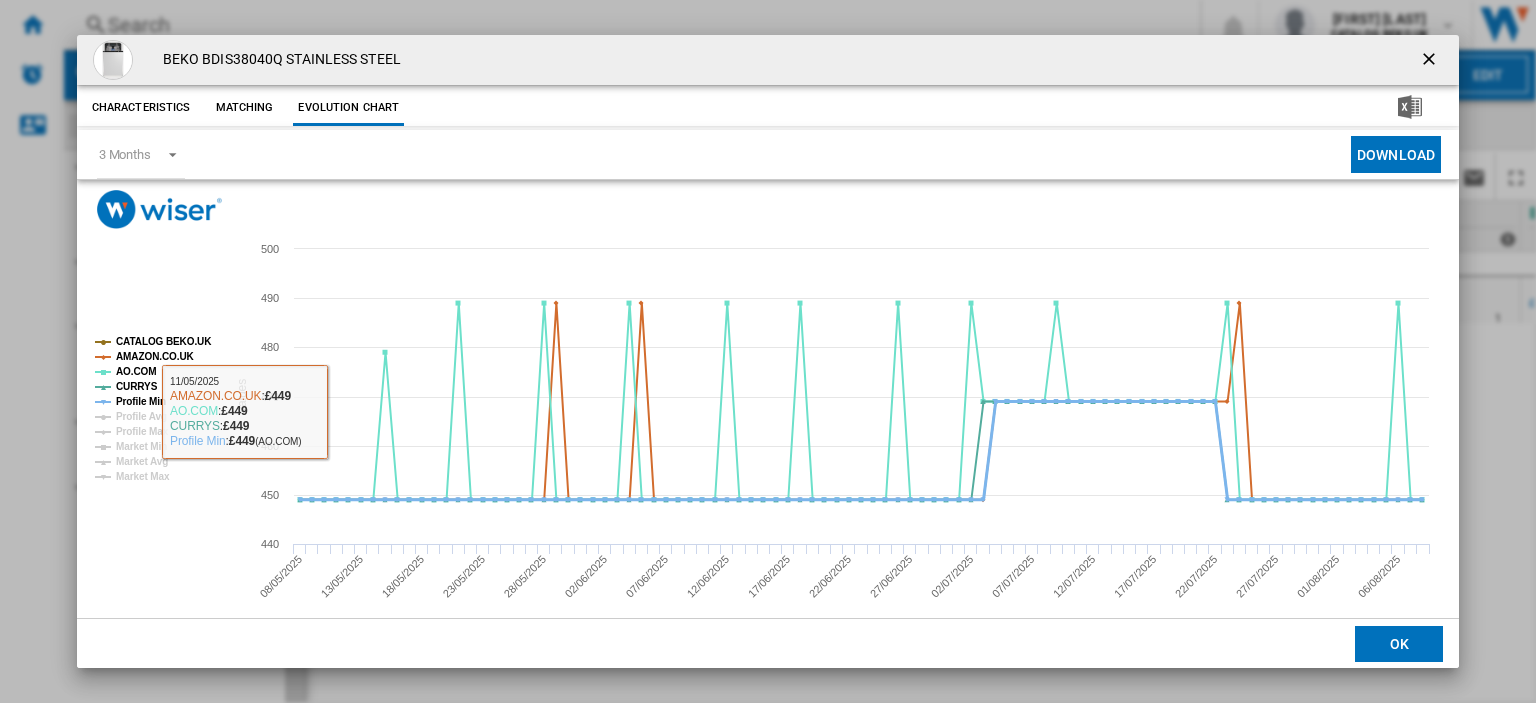 click on "Profile Min" 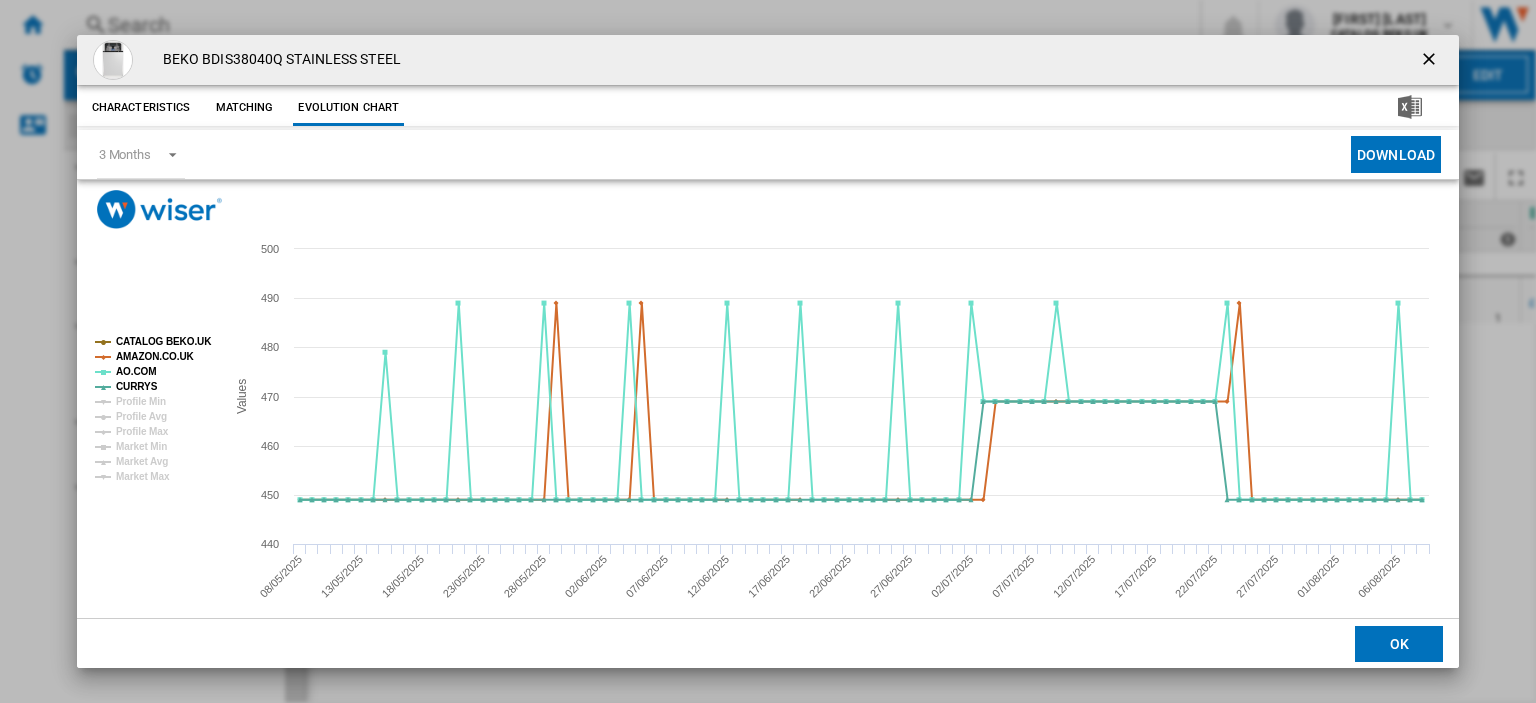 click at bounding box center [1431, 61] 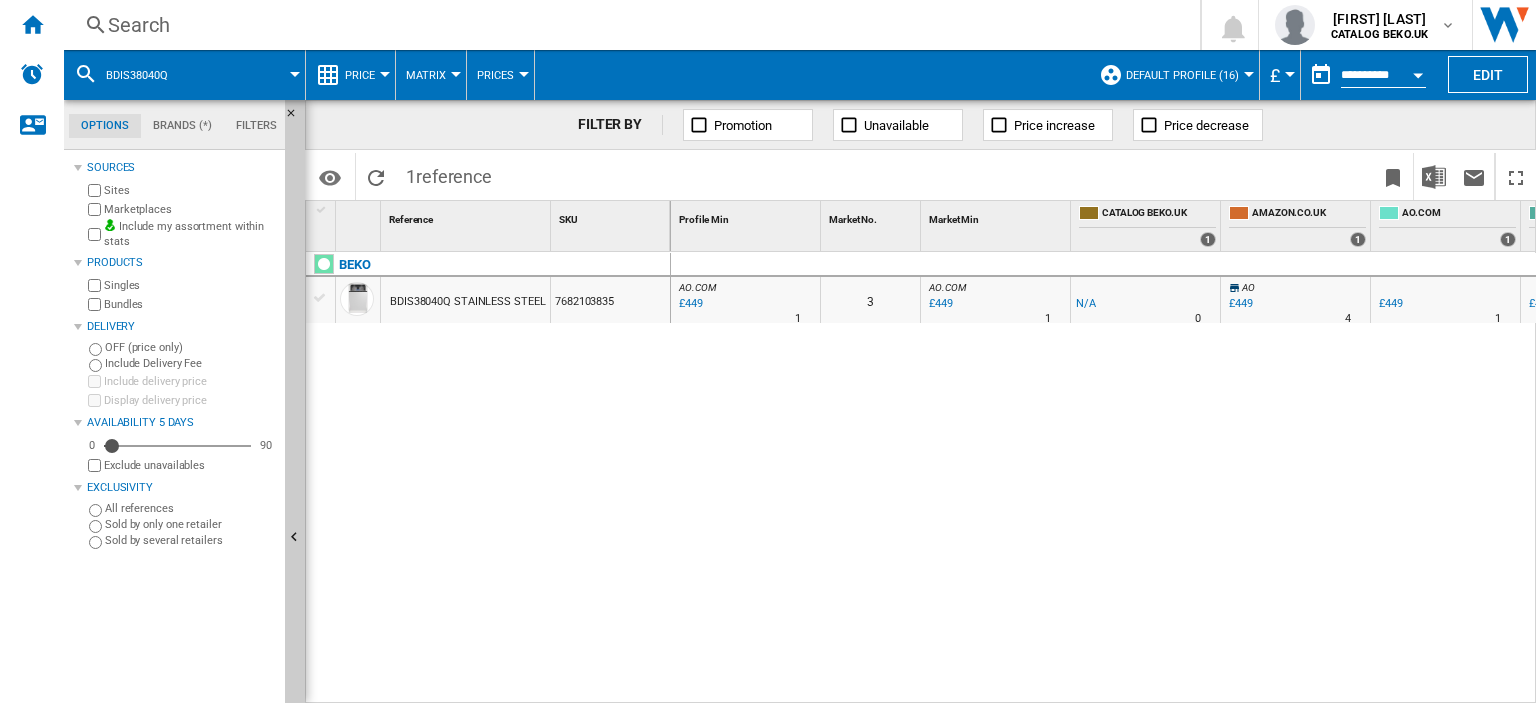 click on "Search" at bounding box center [628, 25] 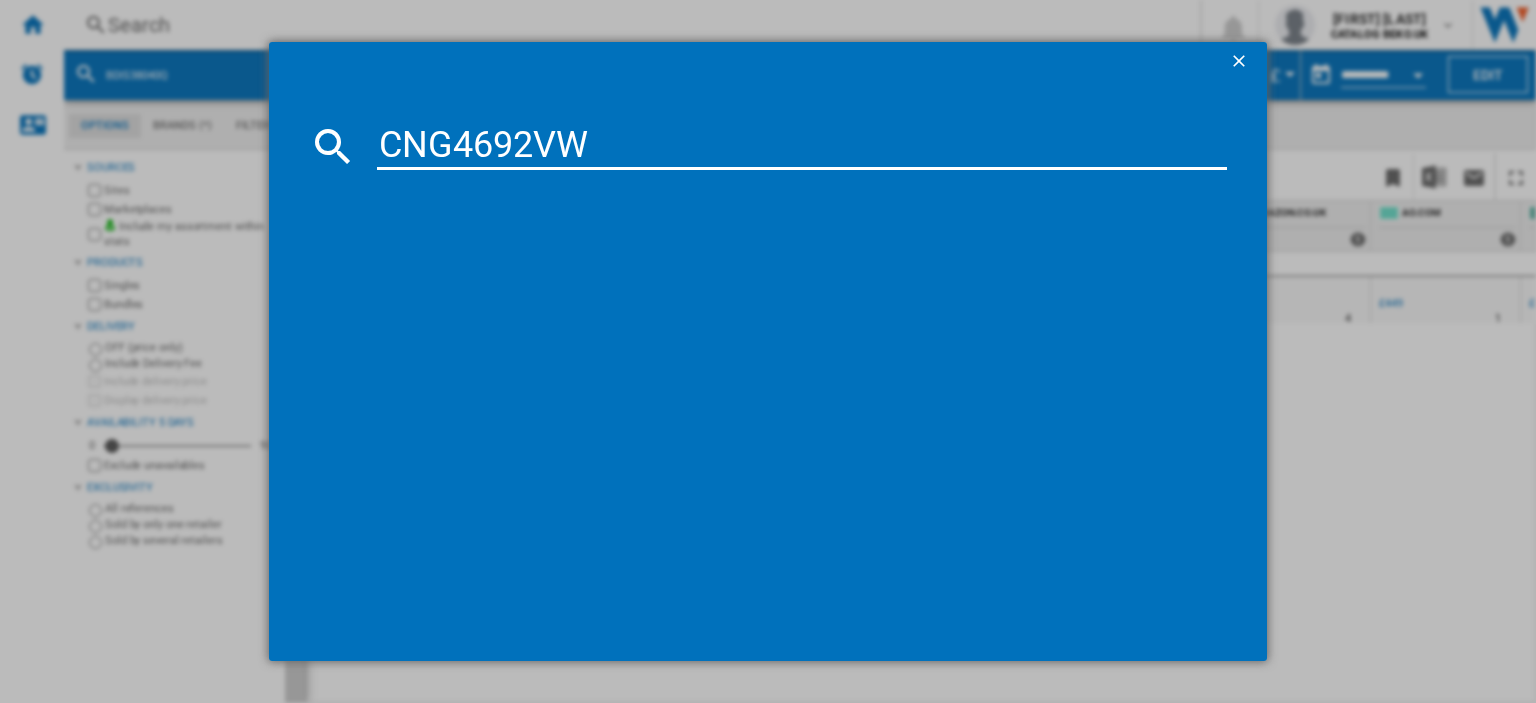 type on "CNG4692VW" 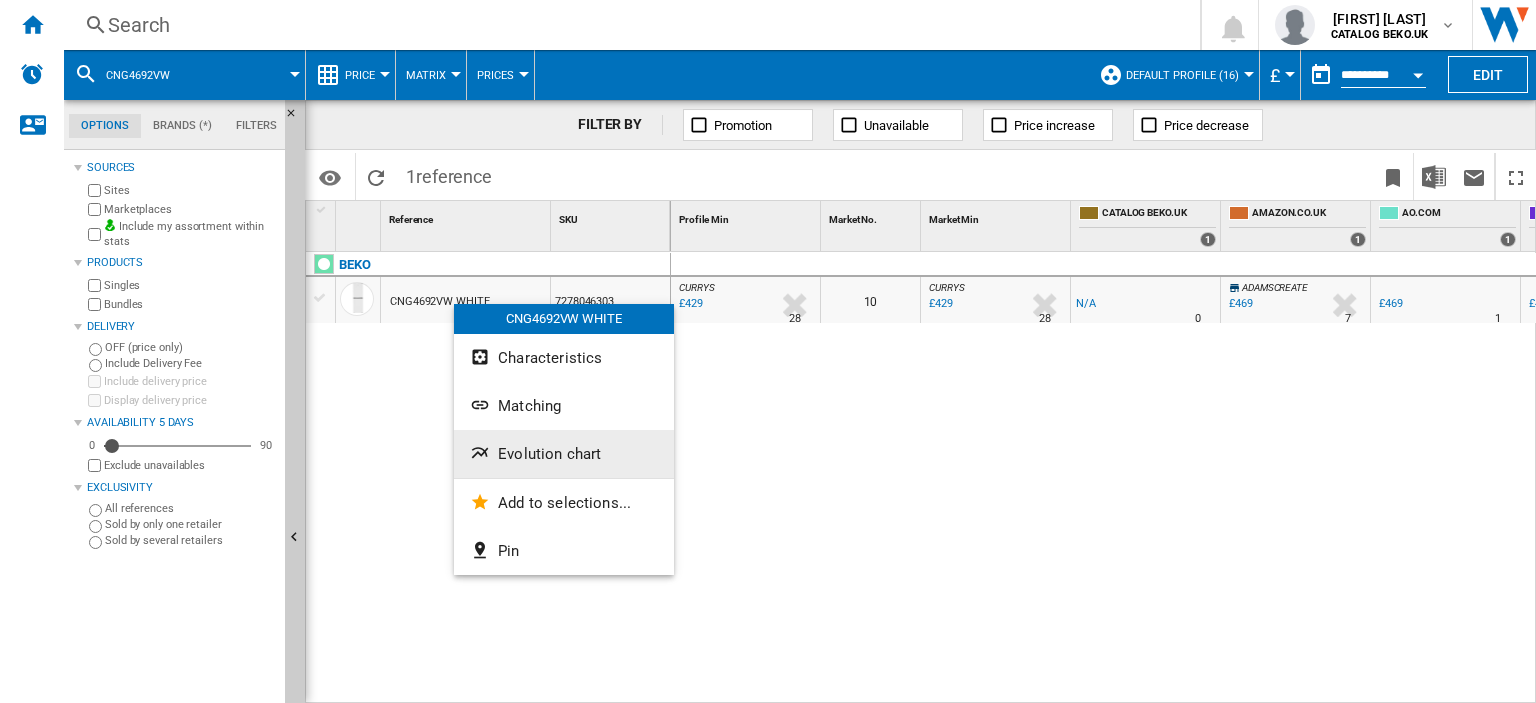 click on "Evolution chart" at bounding box center (564, 454) 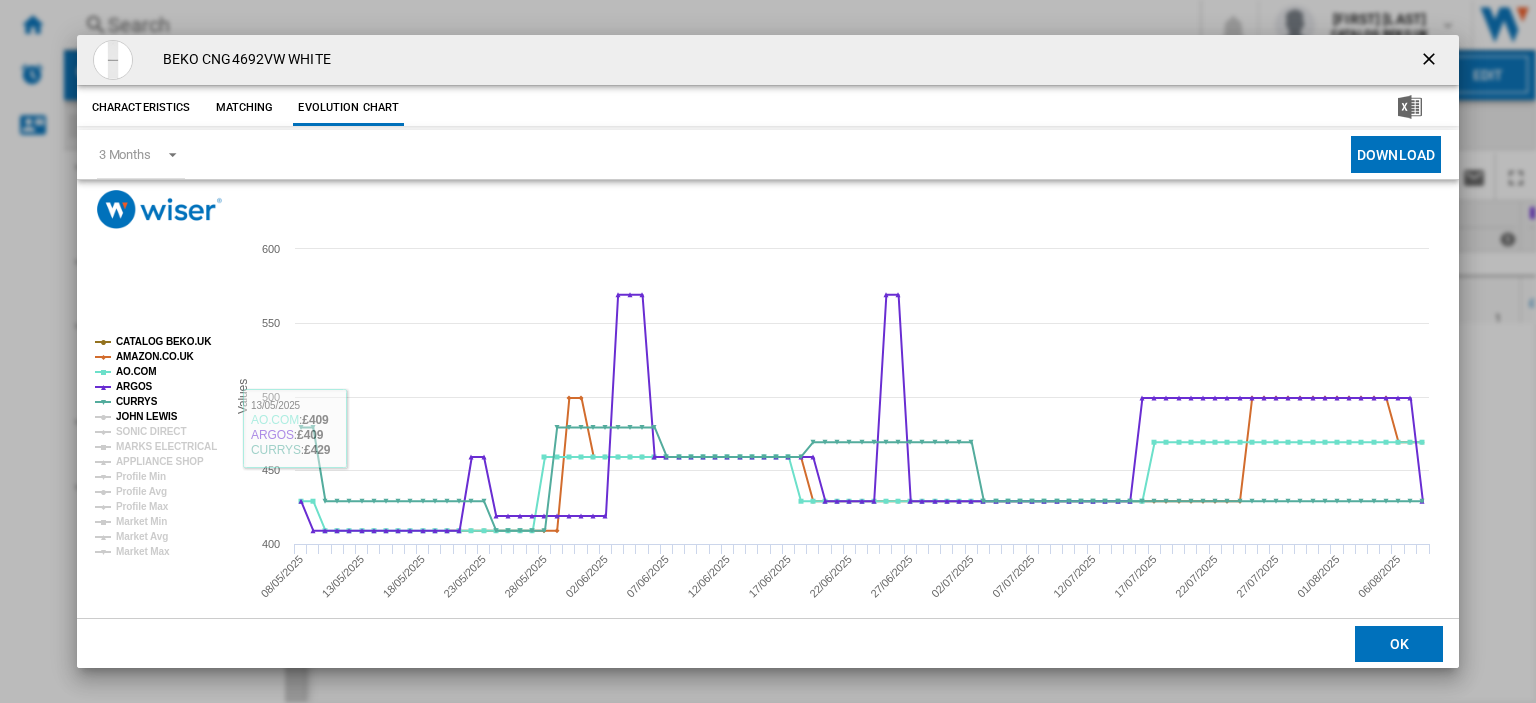 drag, startPoint x: 124, startPoint y: 411, endPoint x: 128, endPoint y: 433, distance: 22.36068 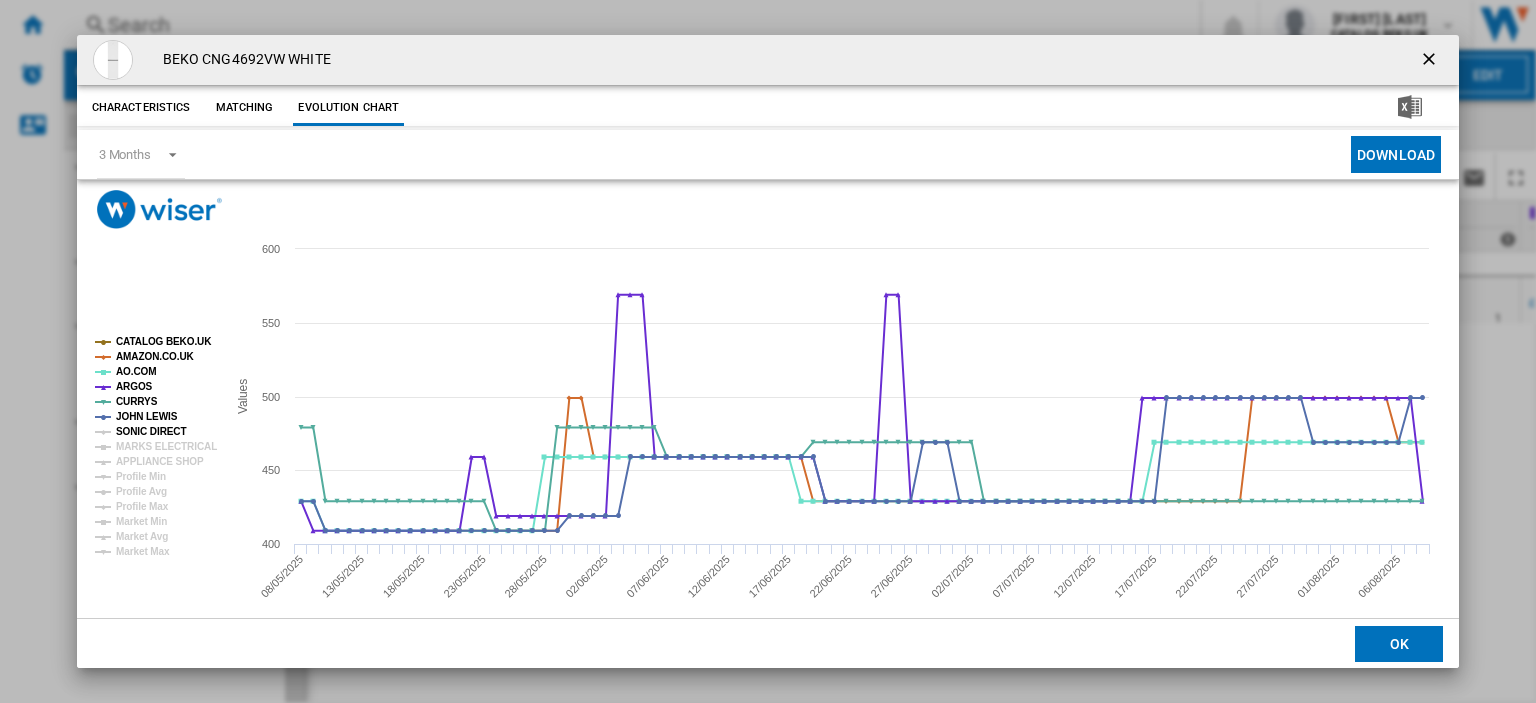 click on "SONIC DIRECT" 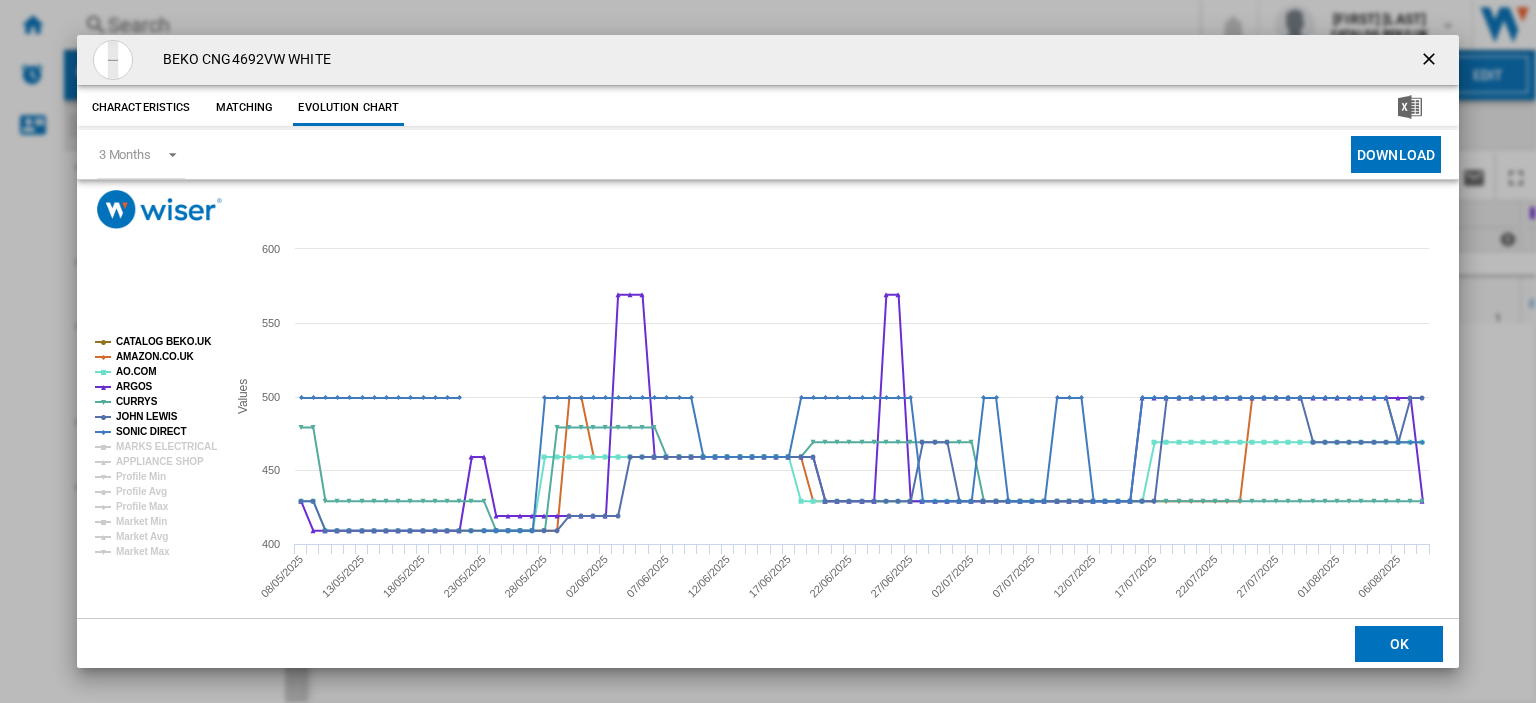 click on "SONIC DIRECT" 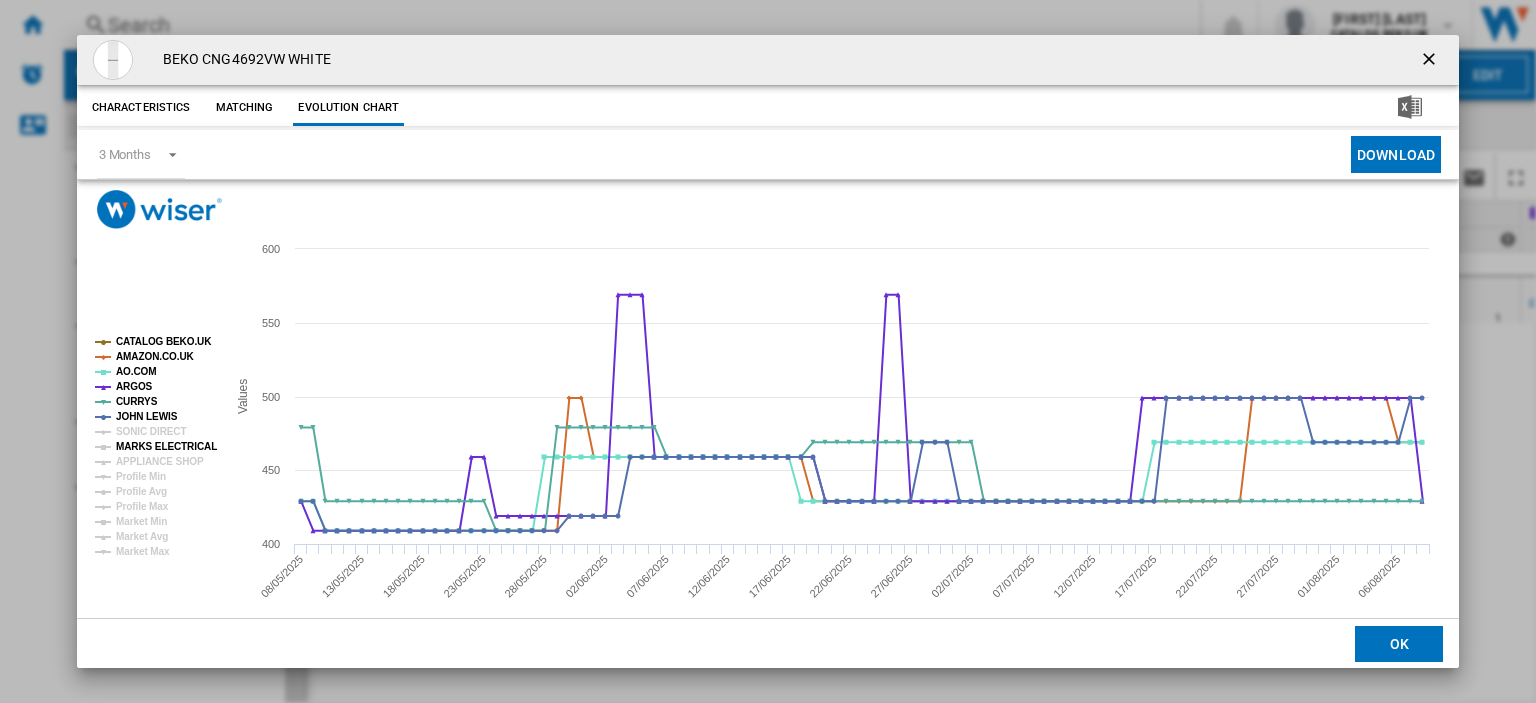 click on "MARKS ELECTRICAL" 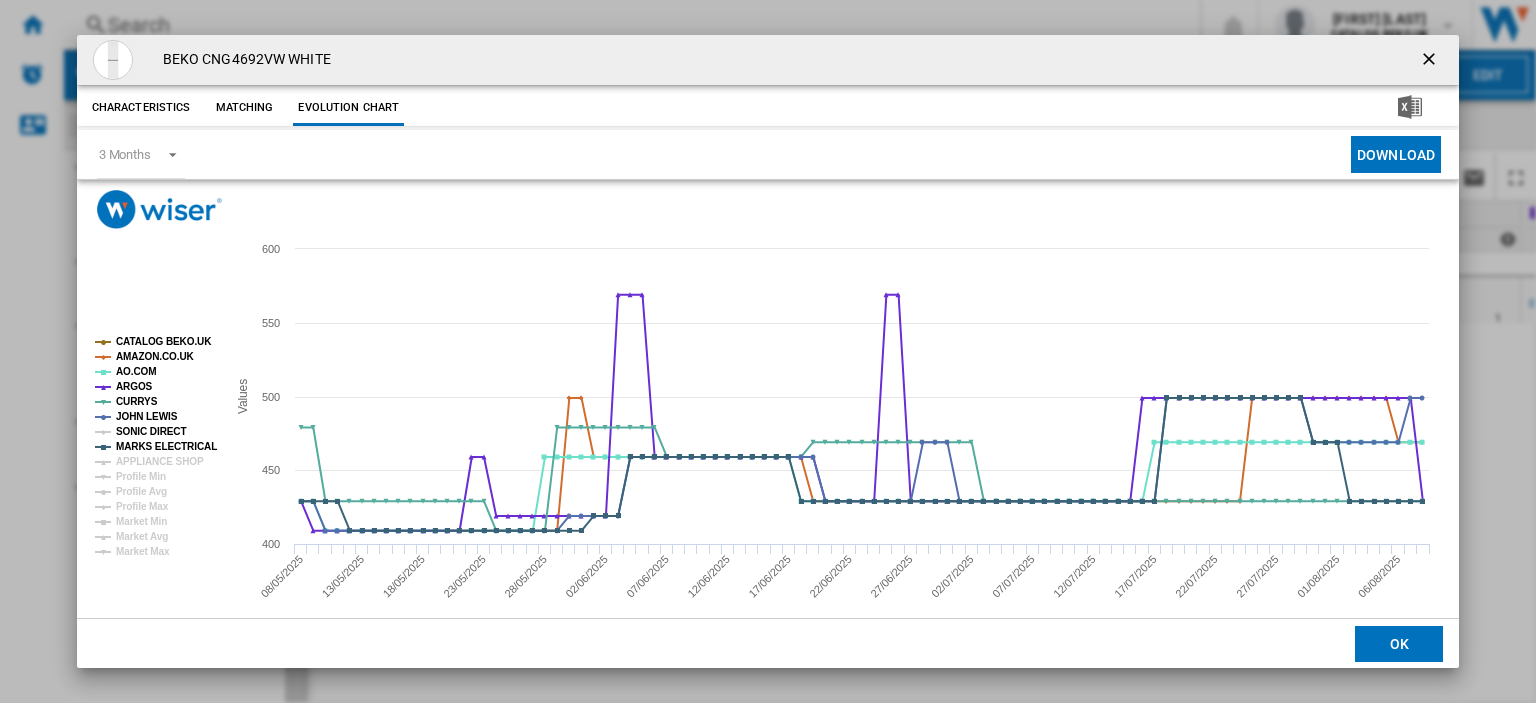 click on "SONIC DIRECT" 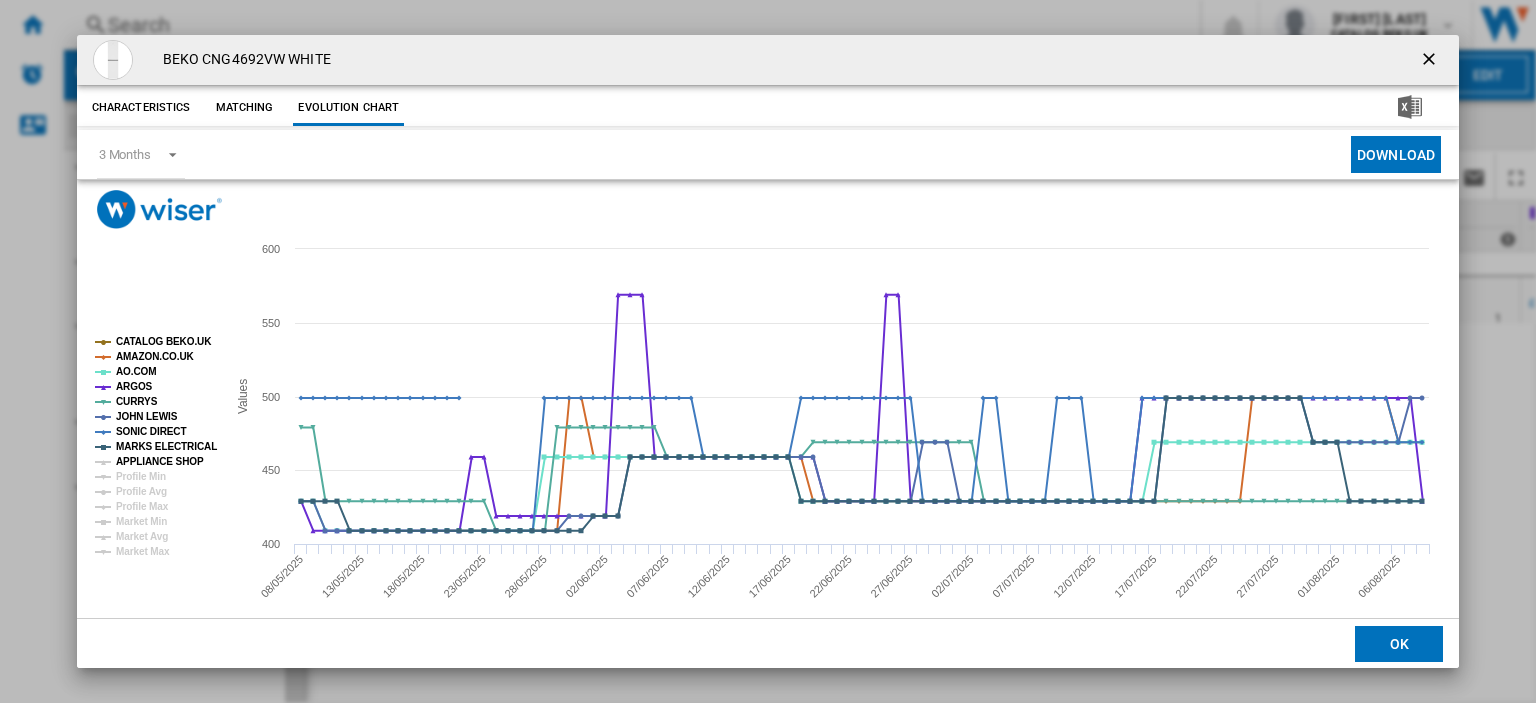 click on "APPLIANCE SHOP" 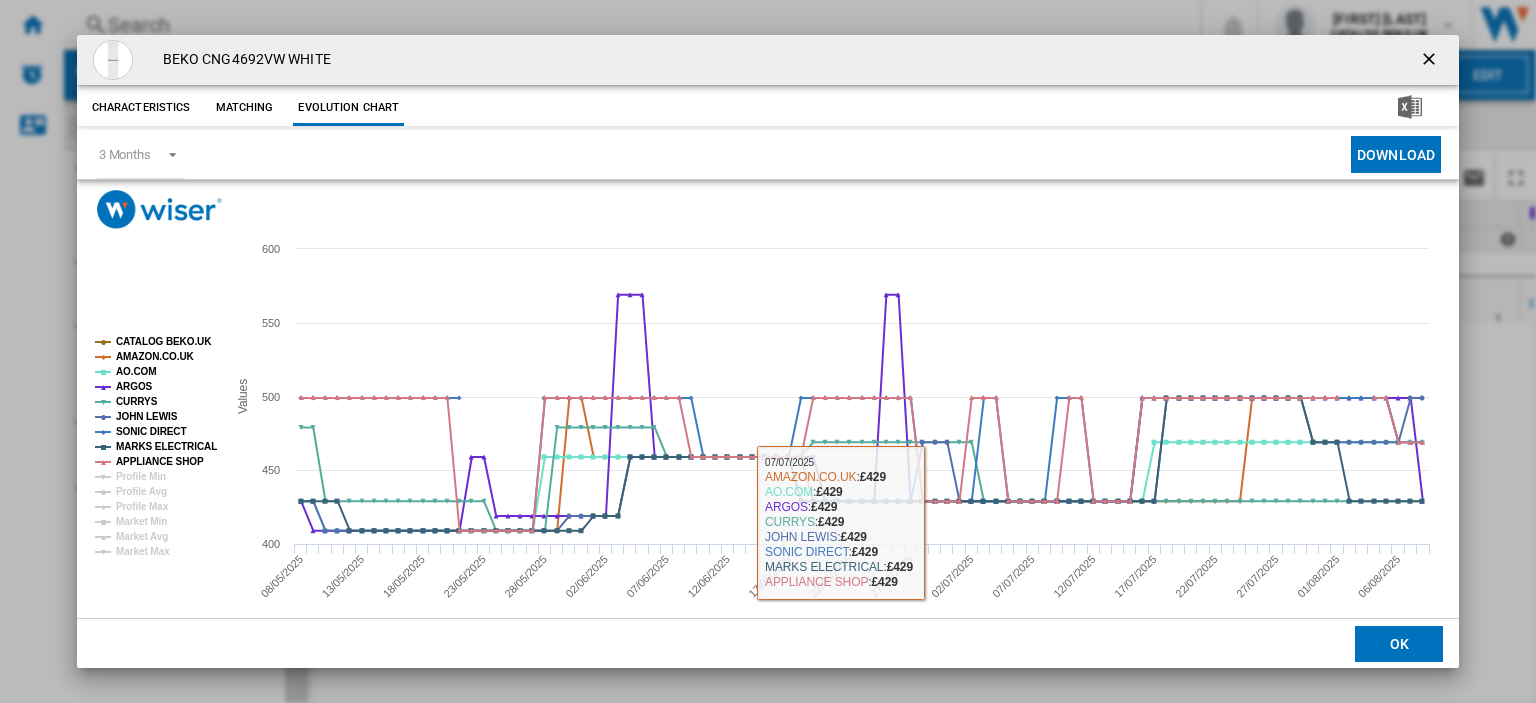 drag, startPoint x: 1065, startPoint y: 573, endPoint x: 1066, endPoint y: 561, distance: 12.0415945 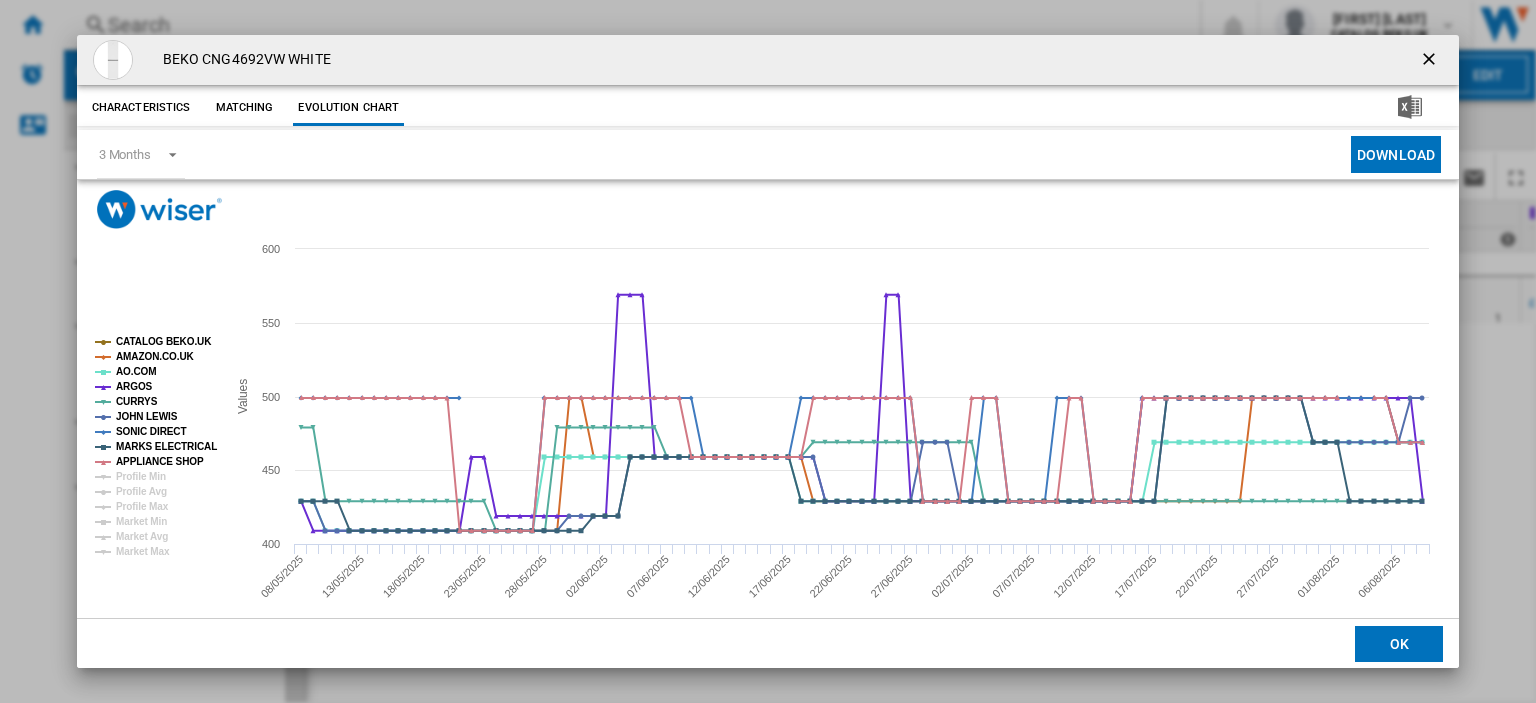 drag, startPoint x: 1416, startPoint y: 51, endPoint x: 248, endPoint y: 51, distance: 1168 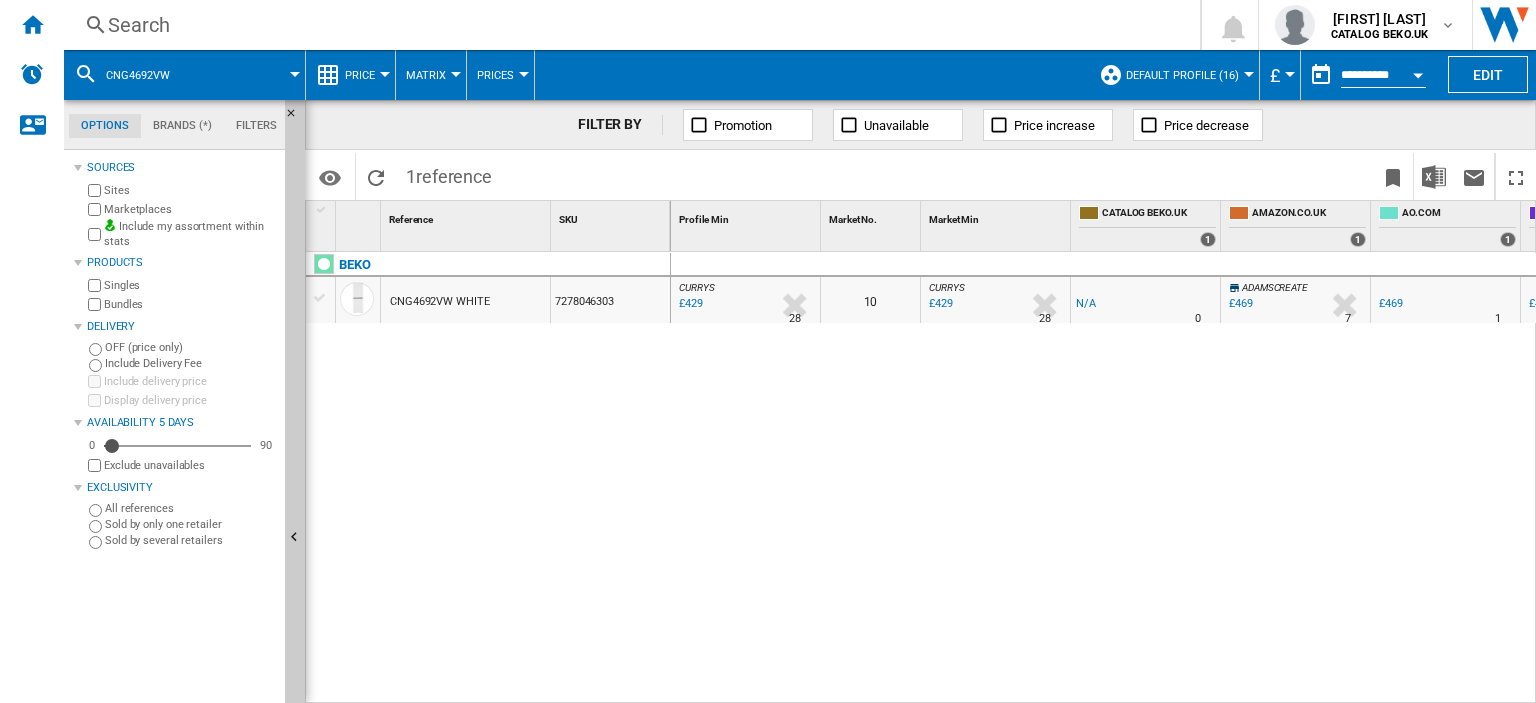 click on "Search" at bounding box center [628, 25] 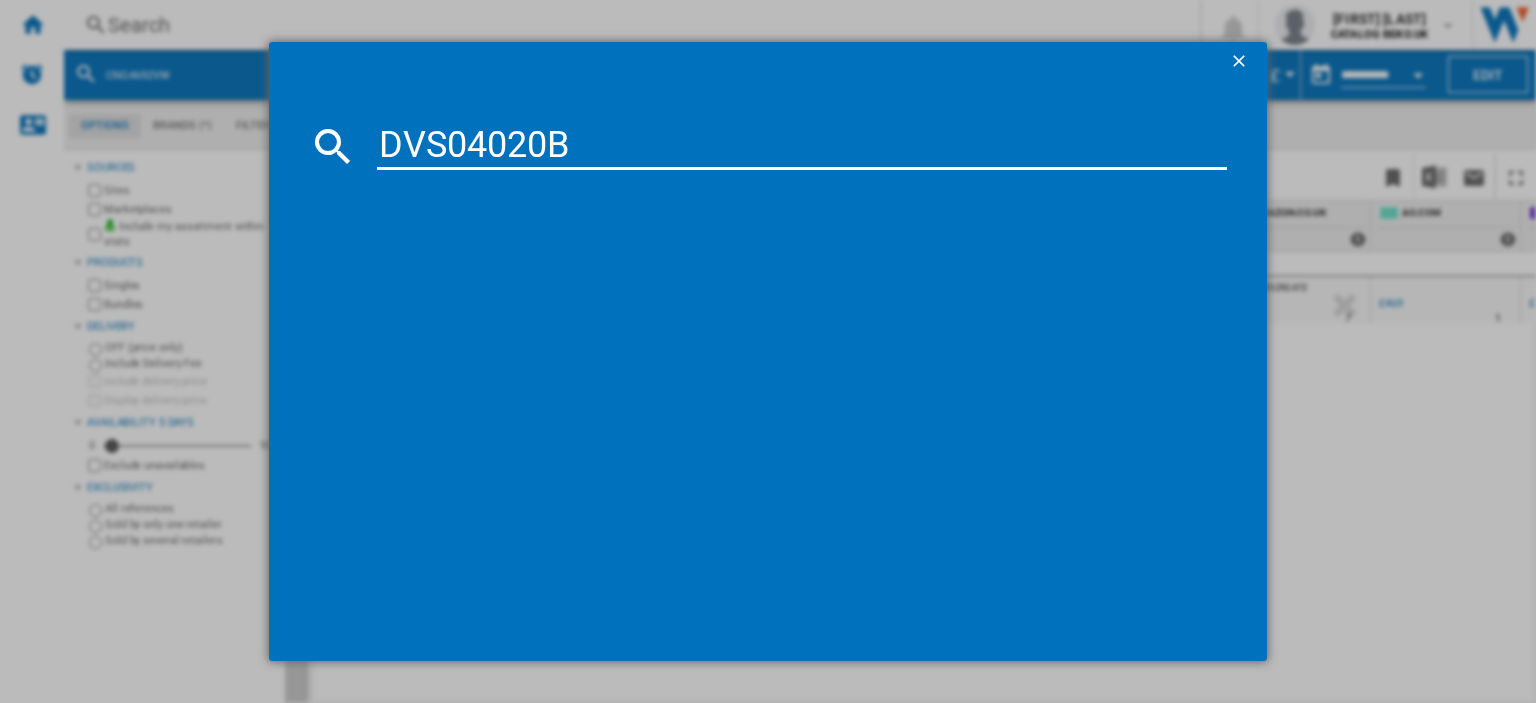 type on "DVS04020B" 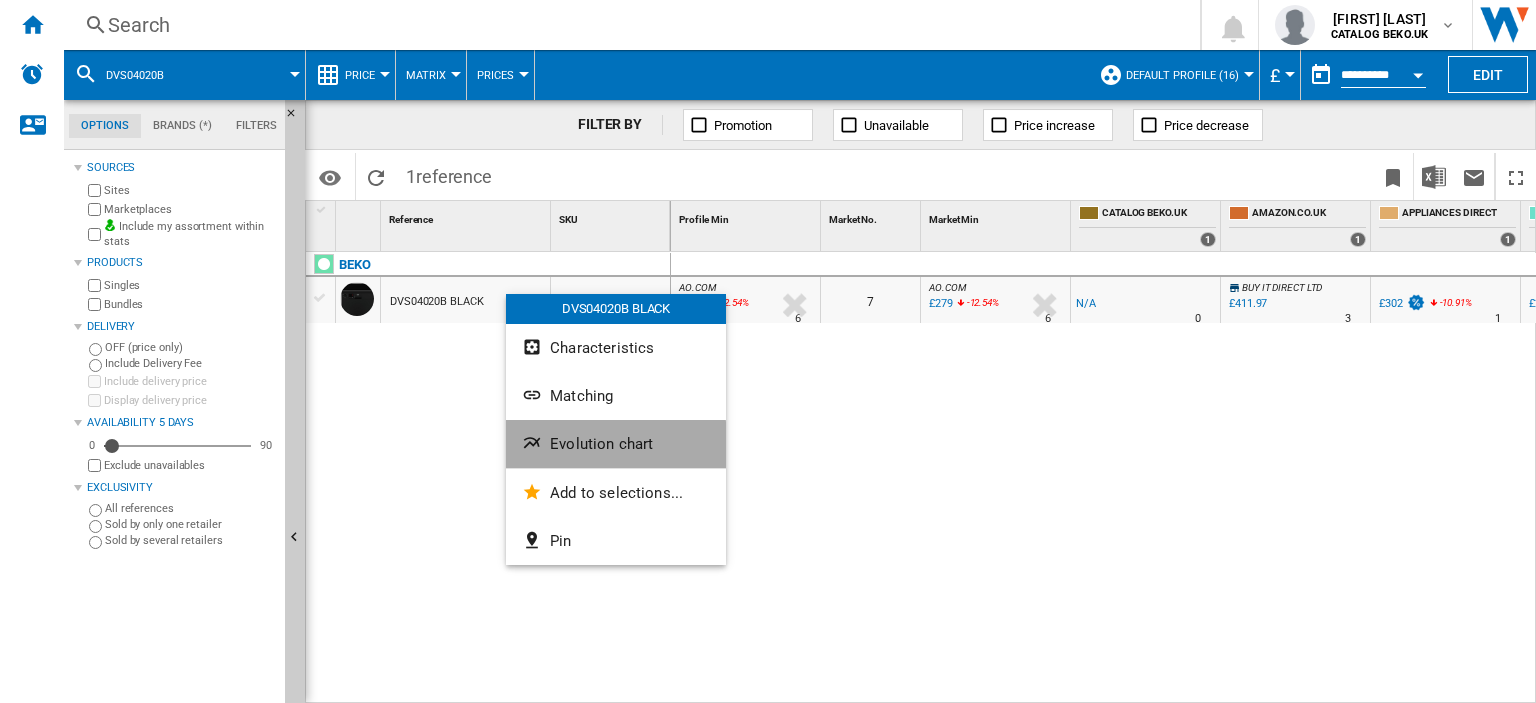 click on "Evolution chart" at bounding box center (601, 444) 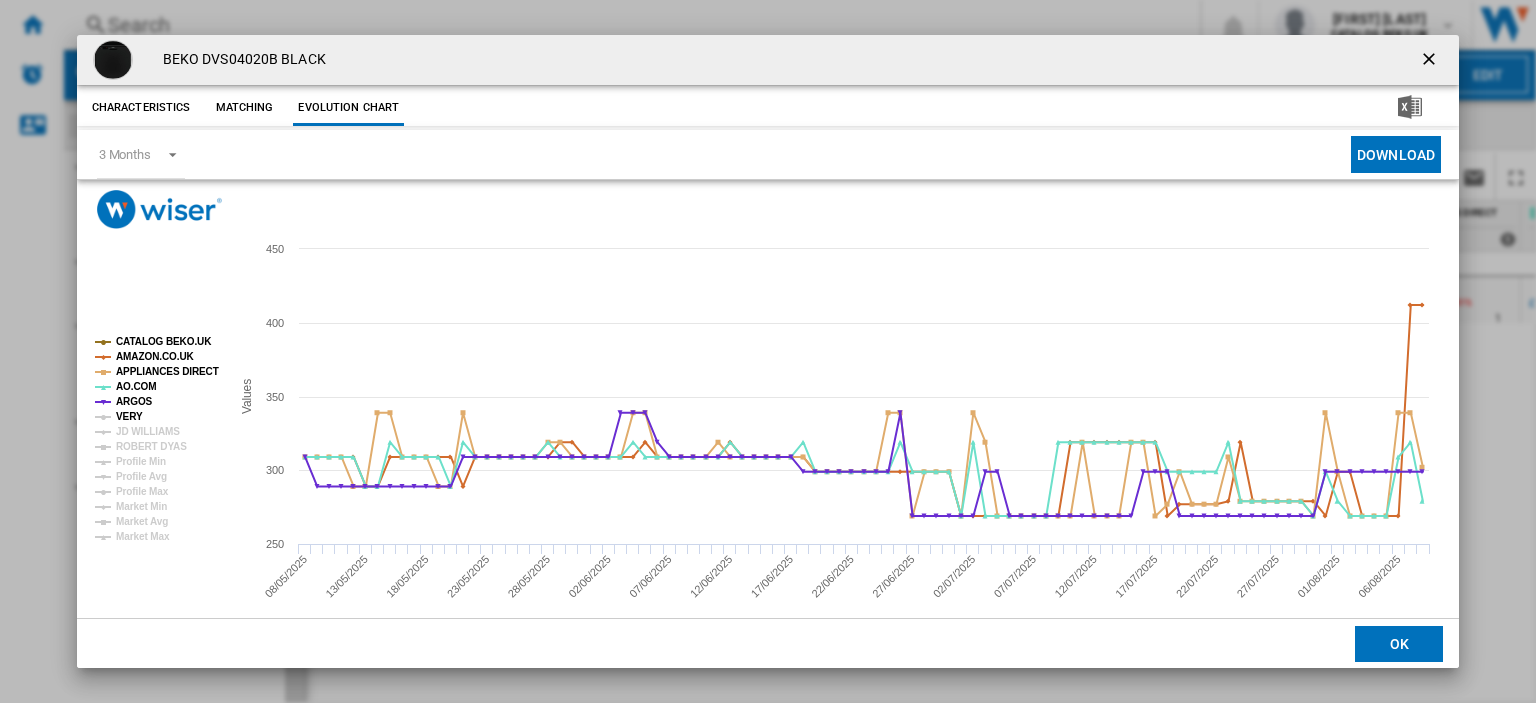 click on "VERY" 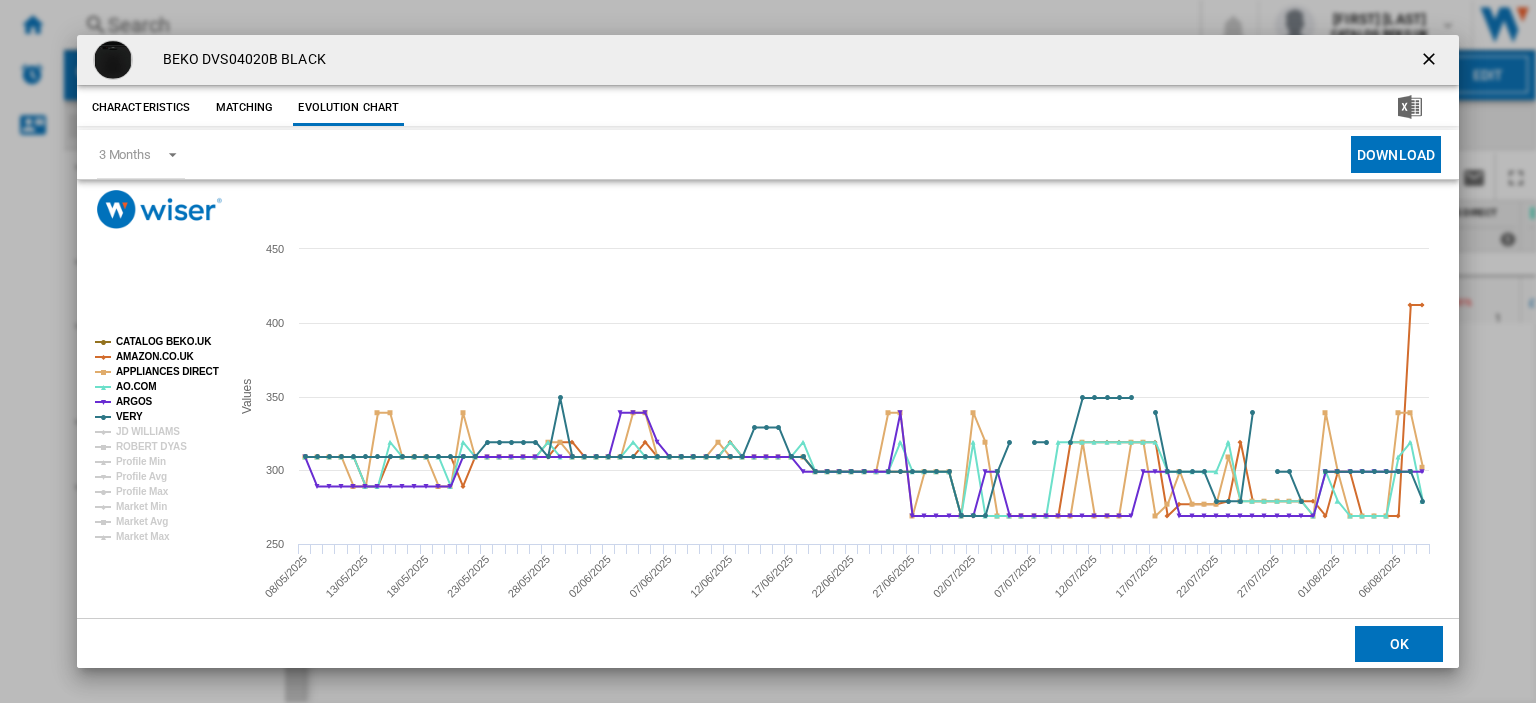 click on "JD WILLIAMS" 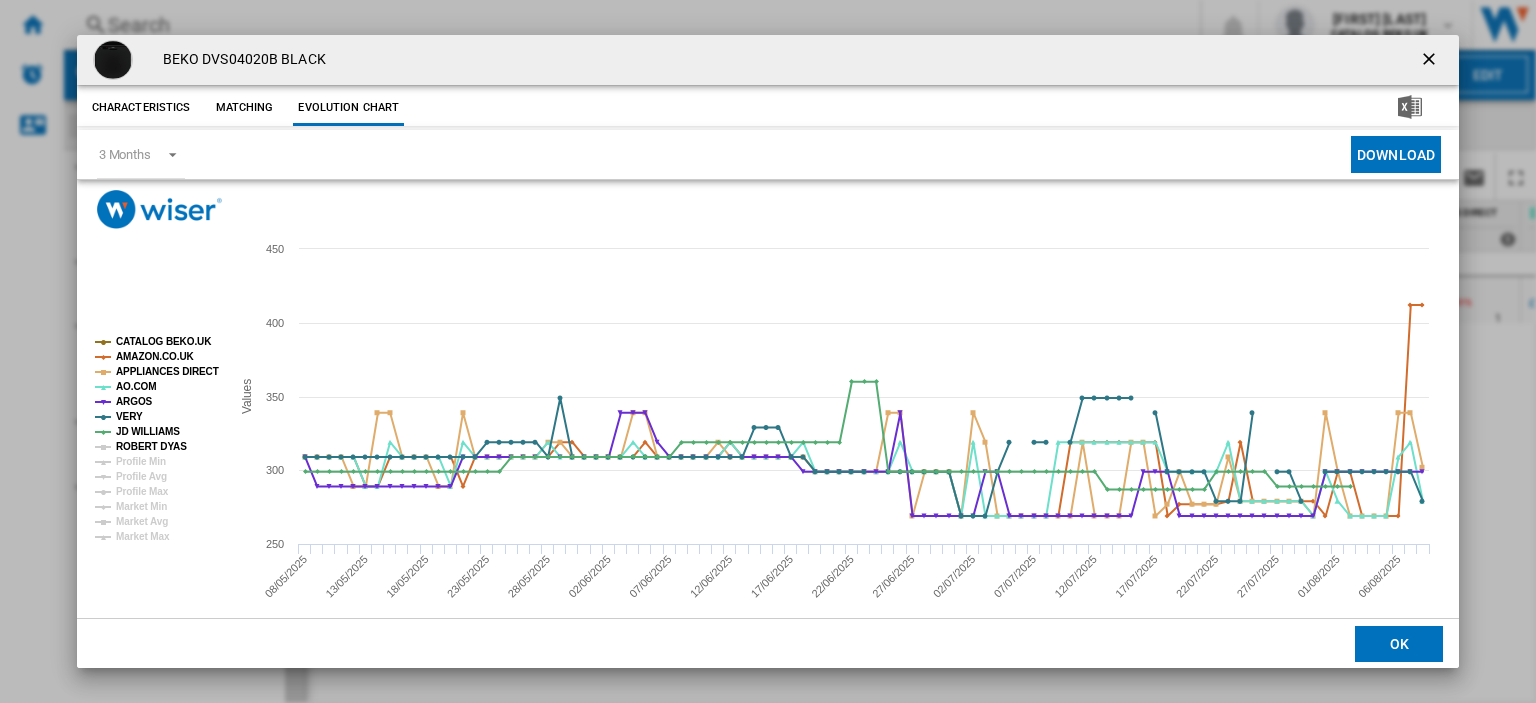 click on "ROBERT DYAS" 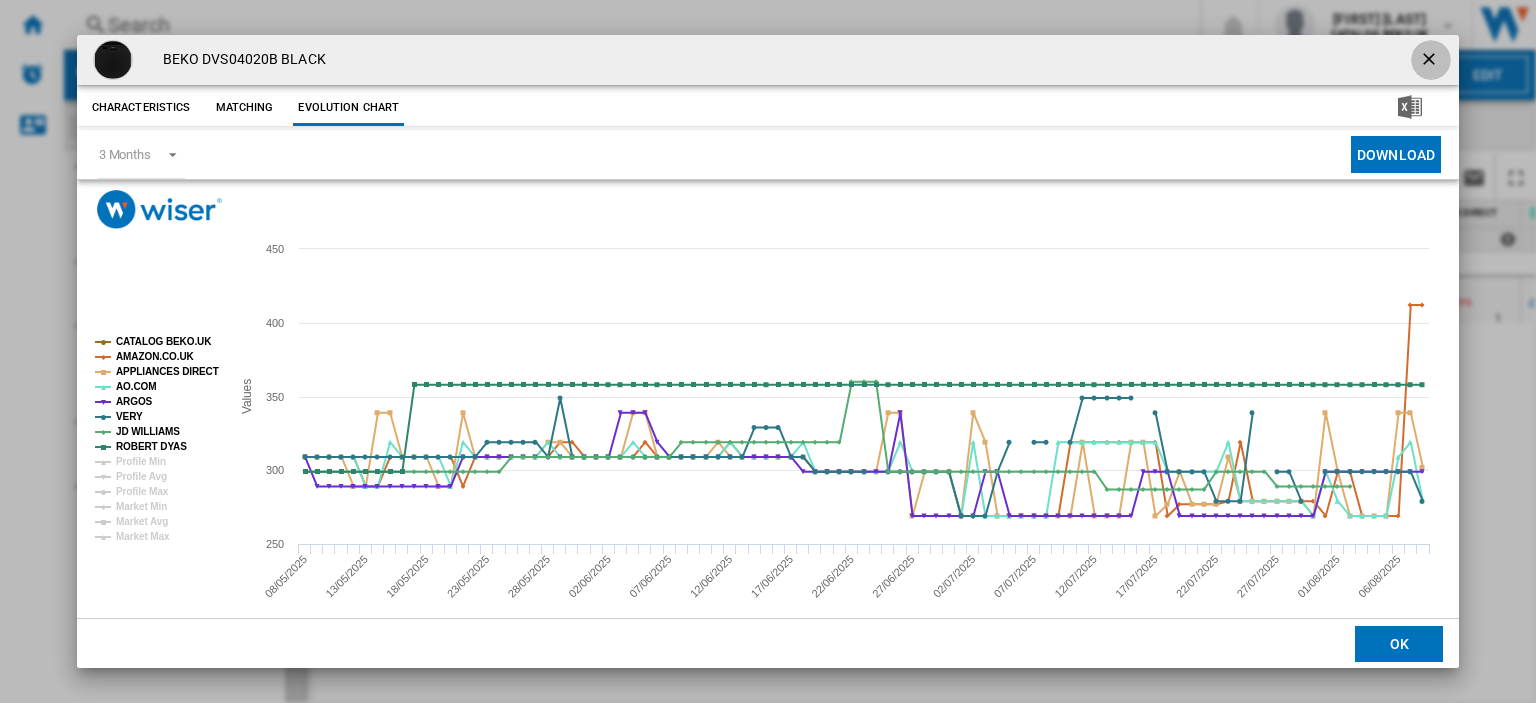 click at bounding box center [1431, 61] 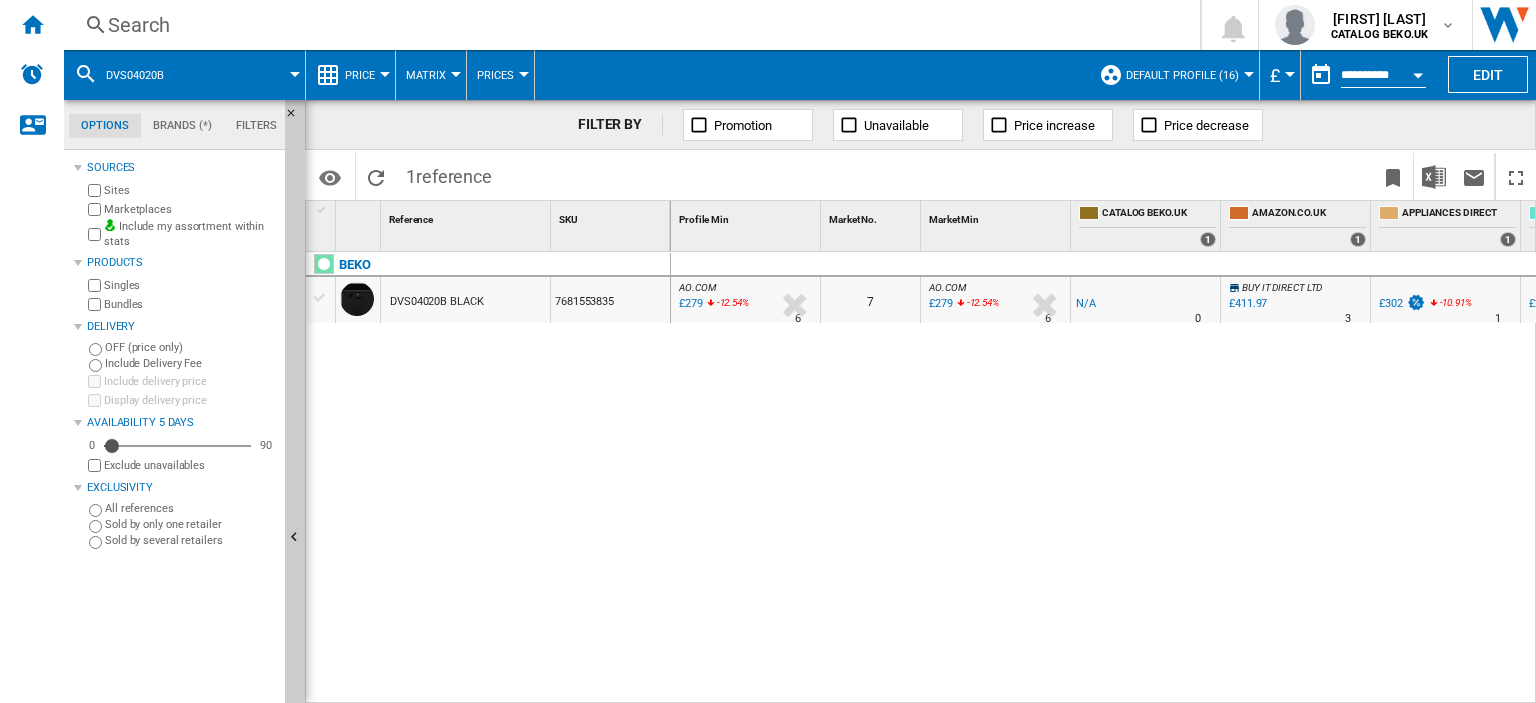 click on "Search" at bounding box center [628, 25] 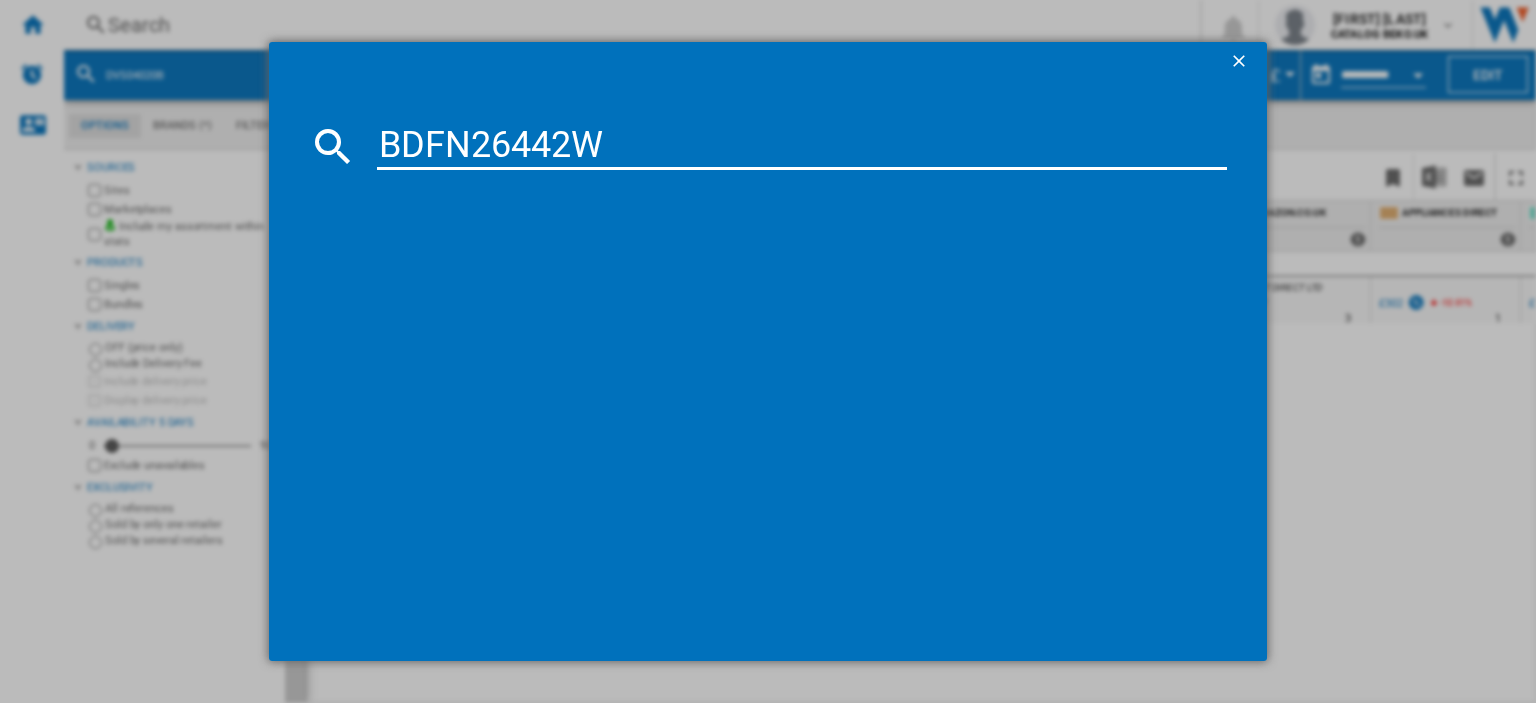 type on "BDFN26442W" 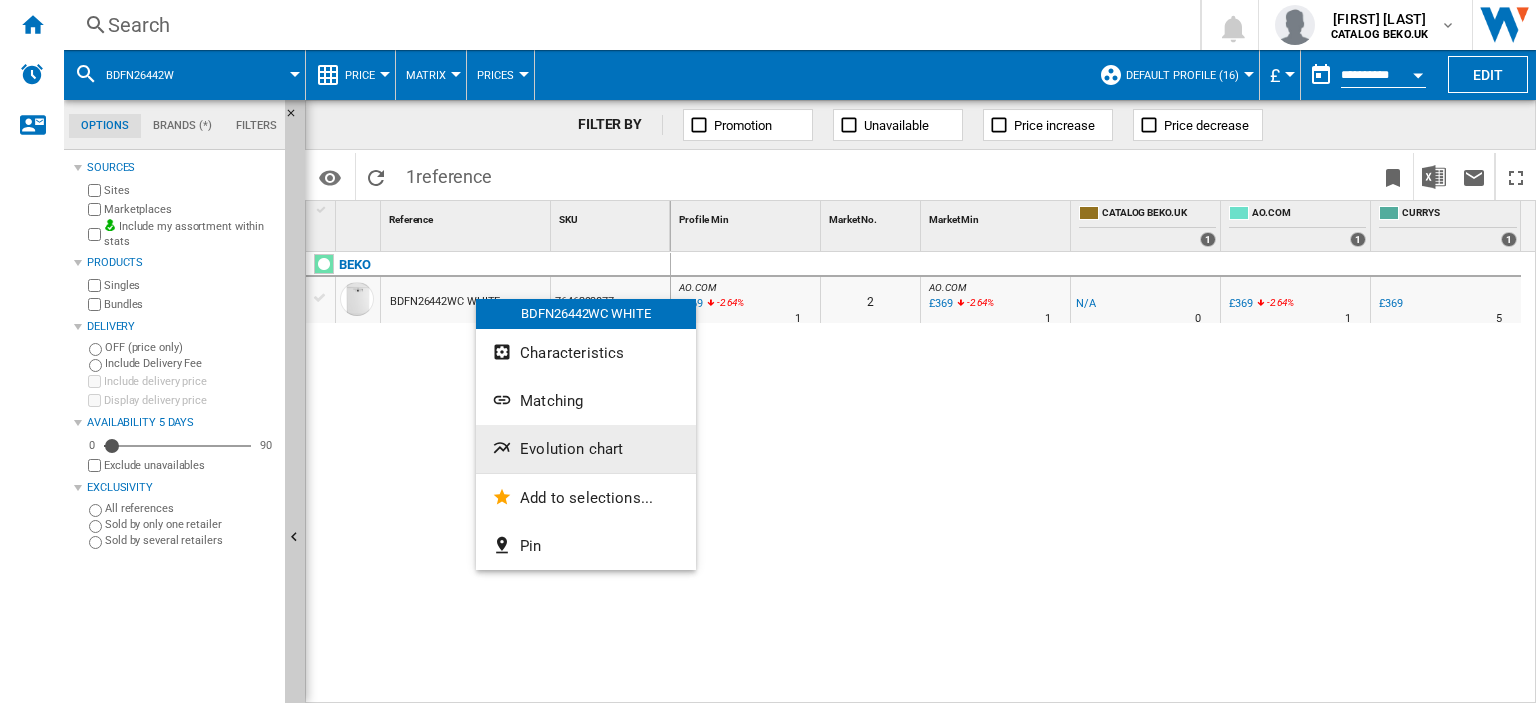 click on "Evolution chart" at bounding box center [571, 449] 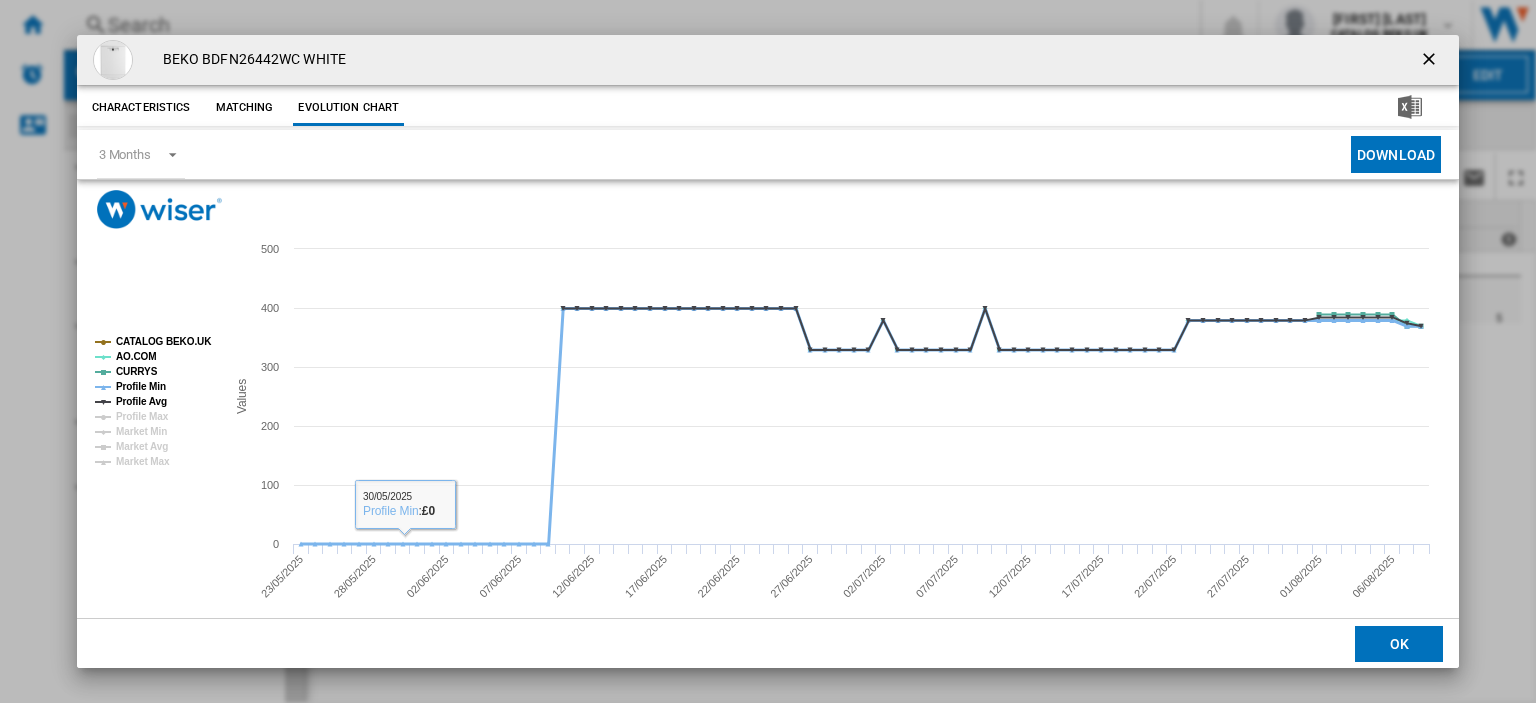 click on "Profile Min" 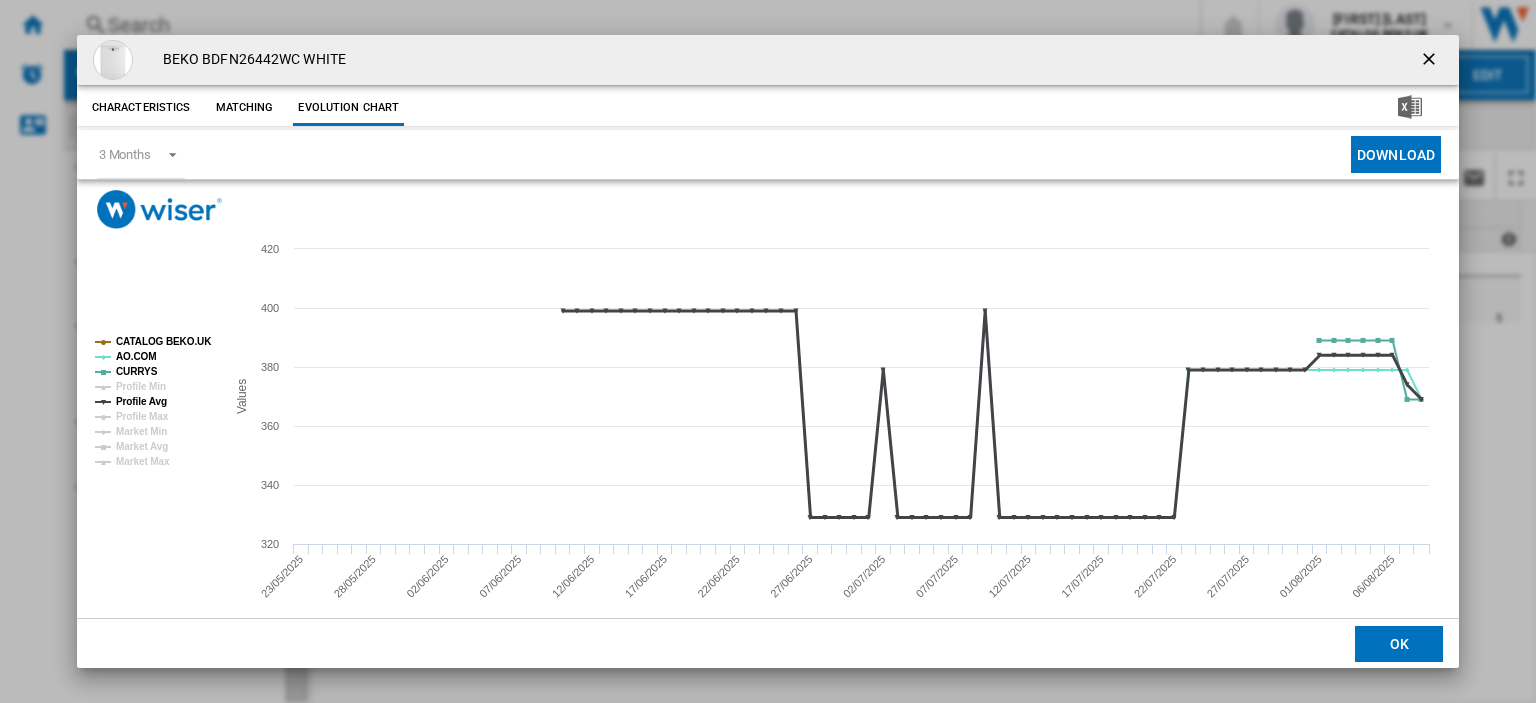 click on "Profile Avg" 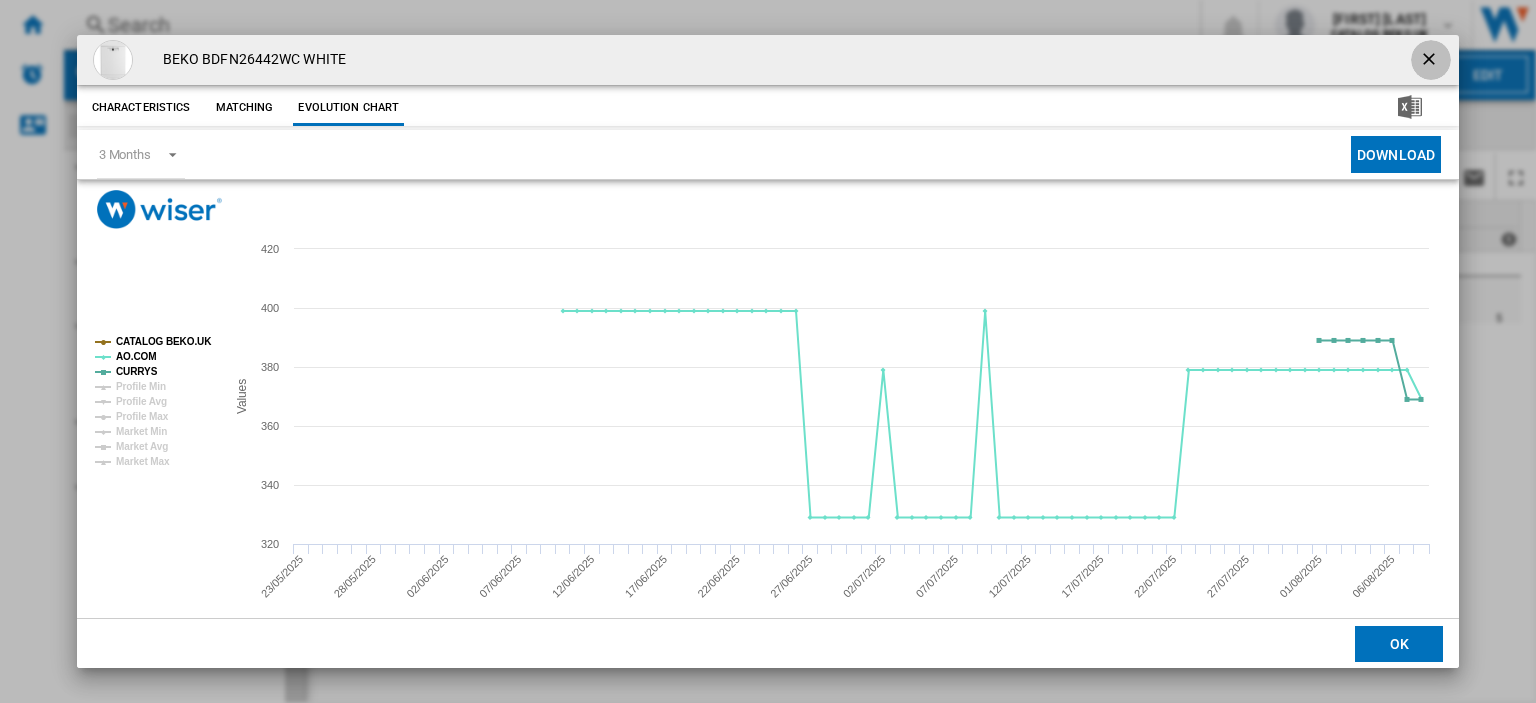 click at bounding box center (1431, 61) 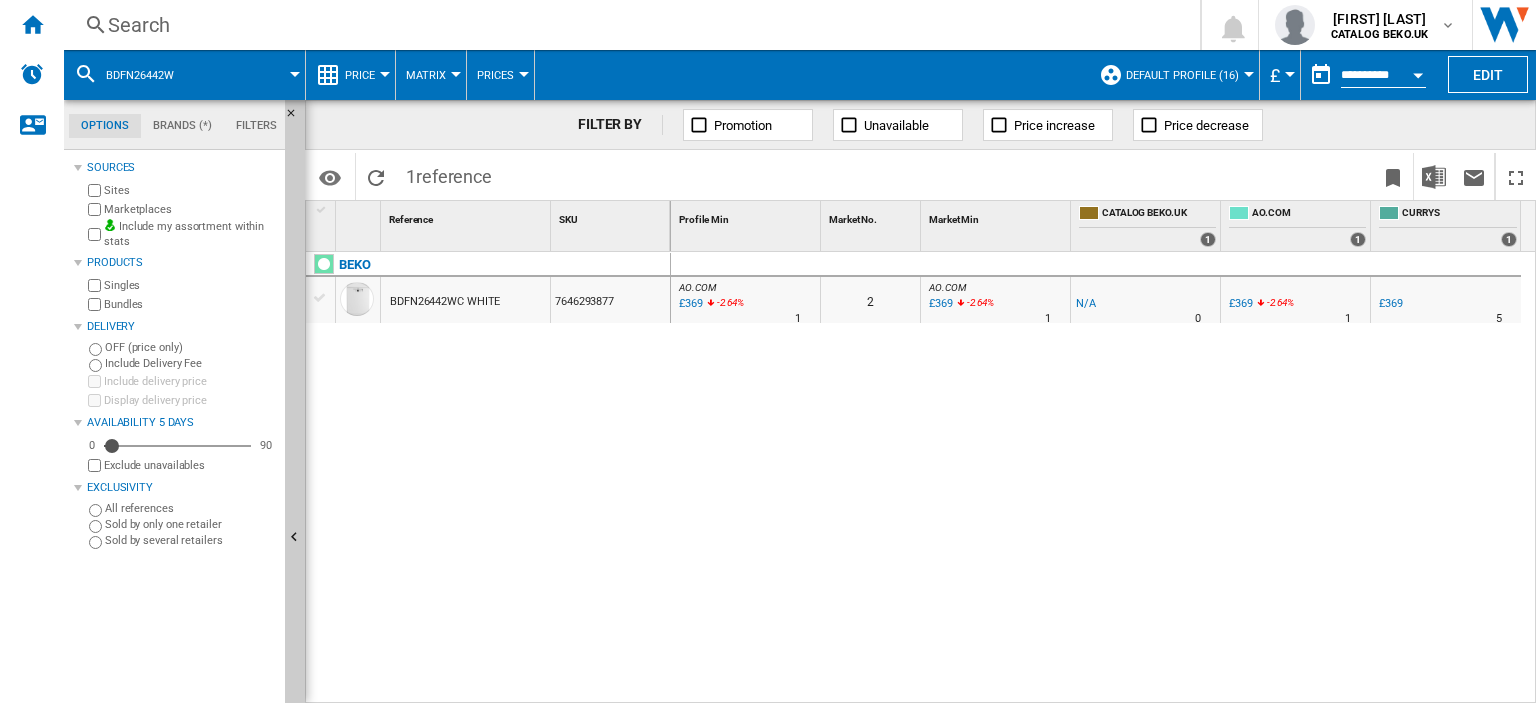 click on "Search" at bounding box center (628, 25) 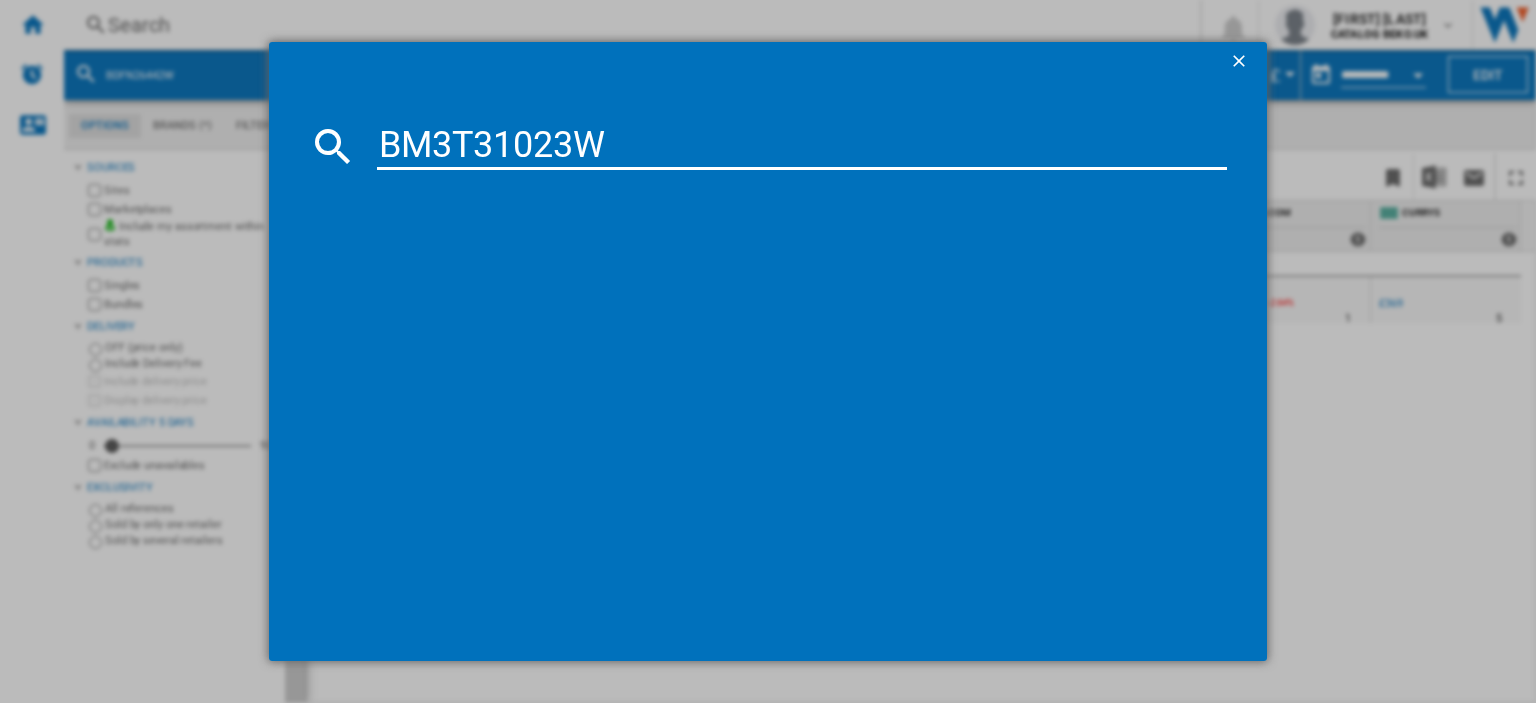 type on "BM3T31023W" 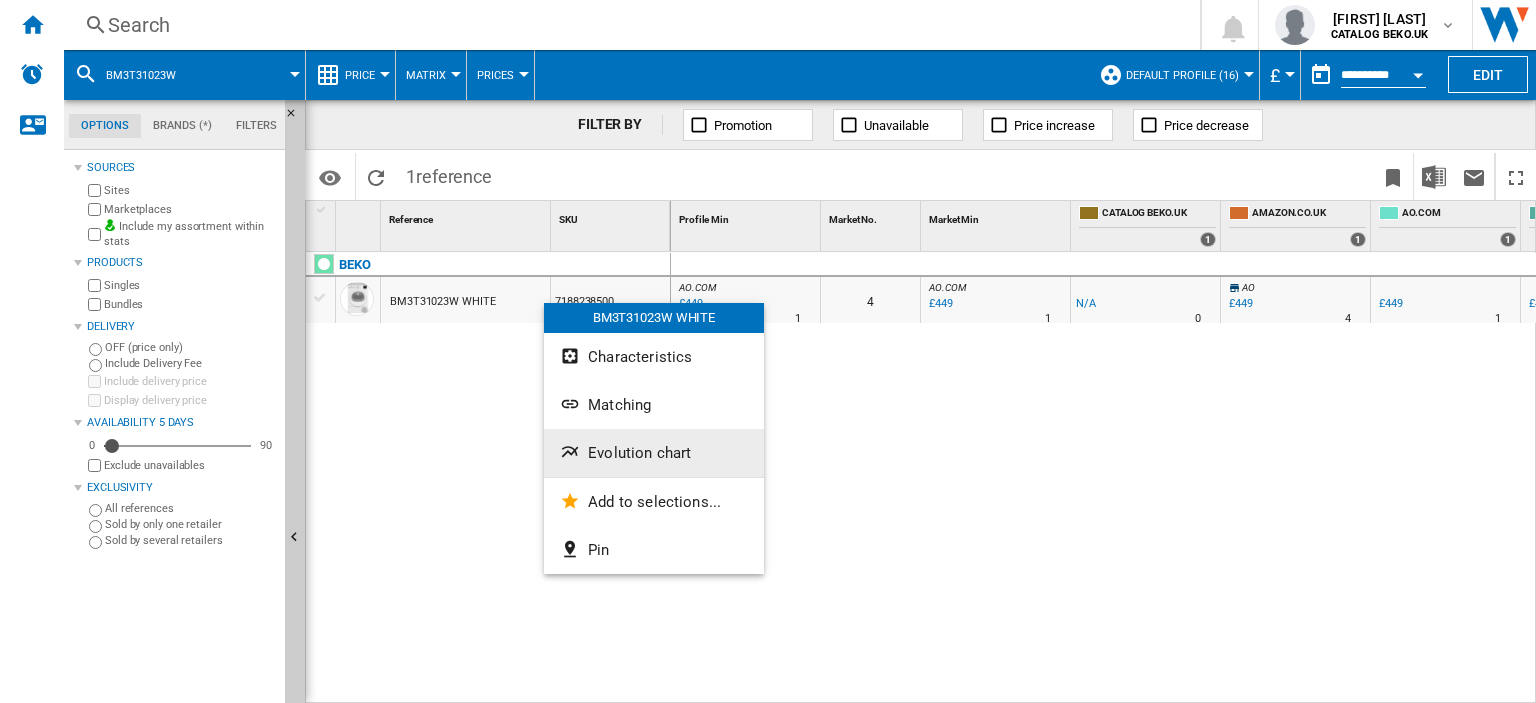click on "Evolution chart" at bounding box center (639, 453) 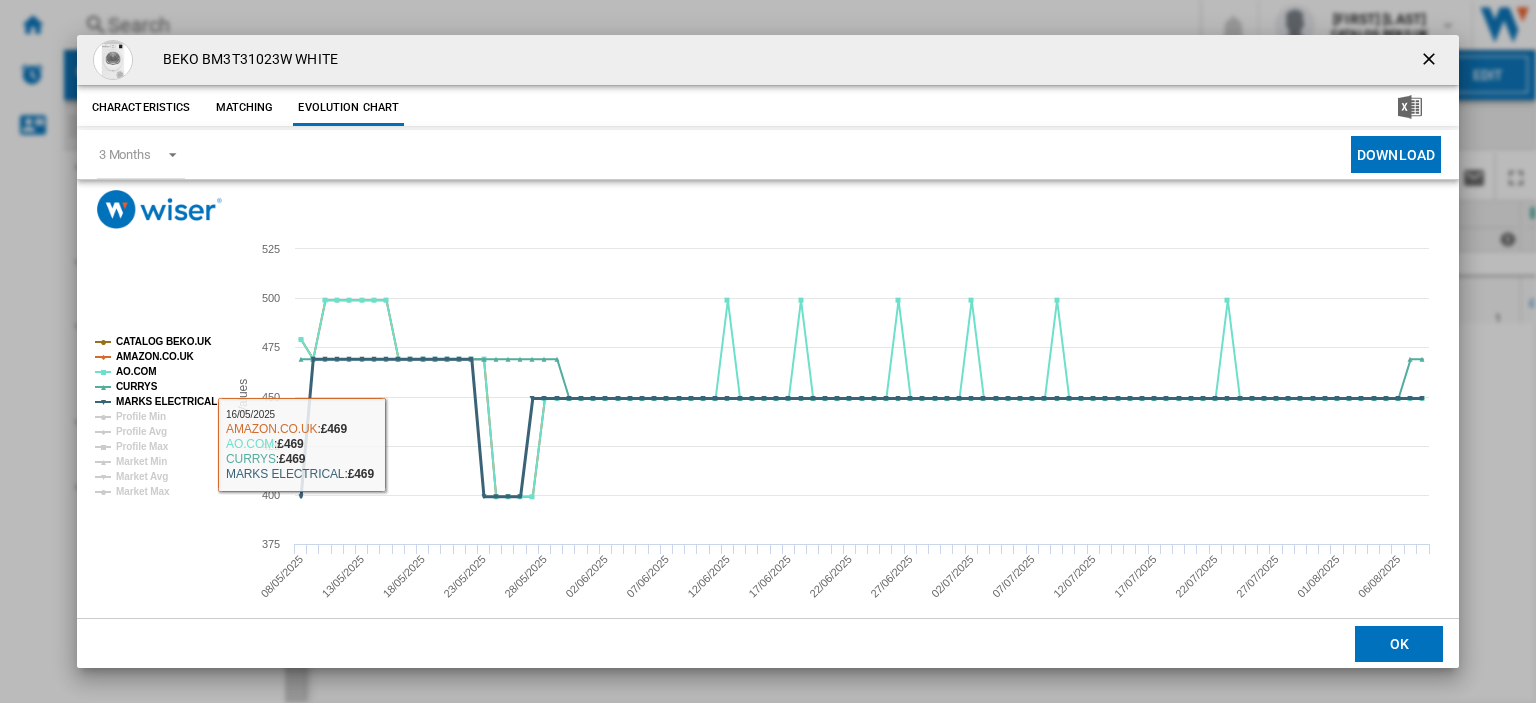 click on "MARKS ELECTRICAL" 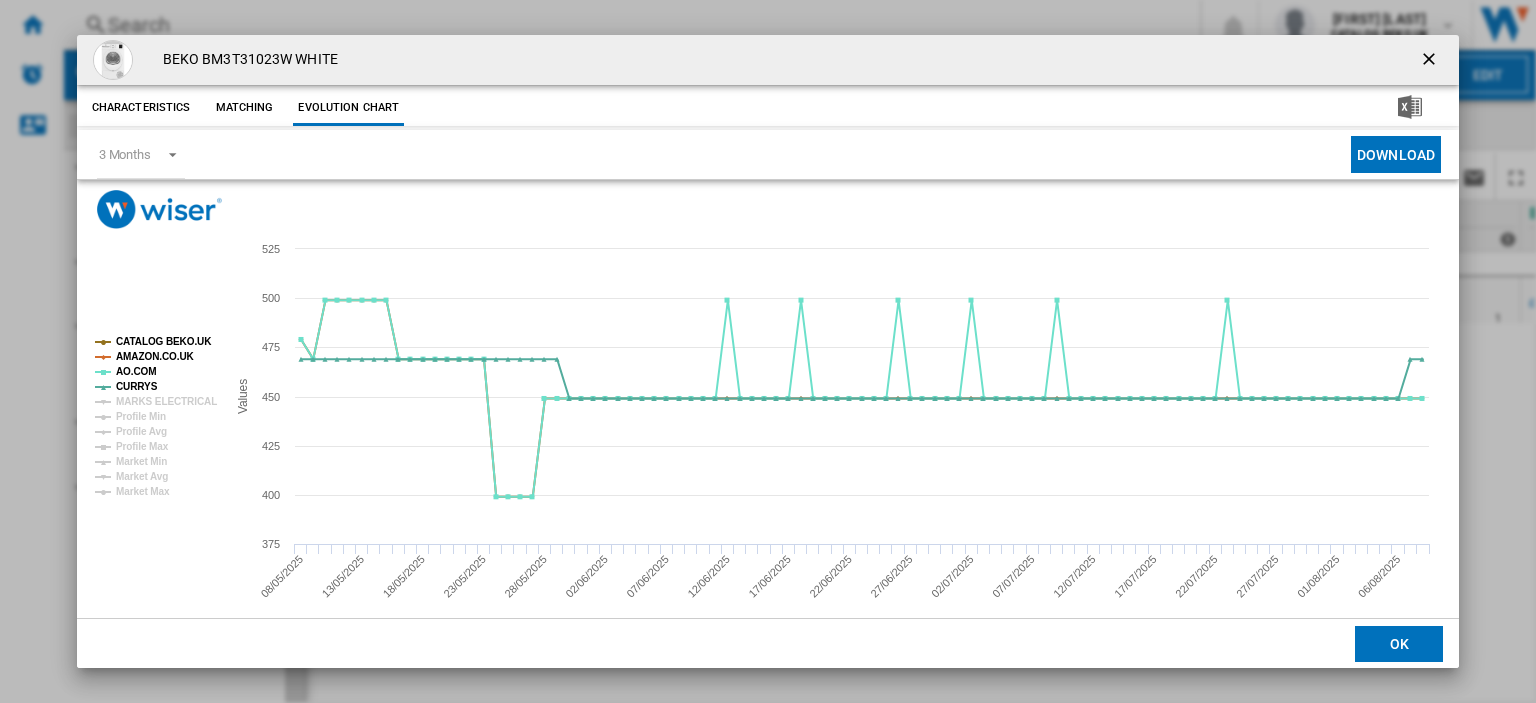 click on "MARKS ELECTRICAL" 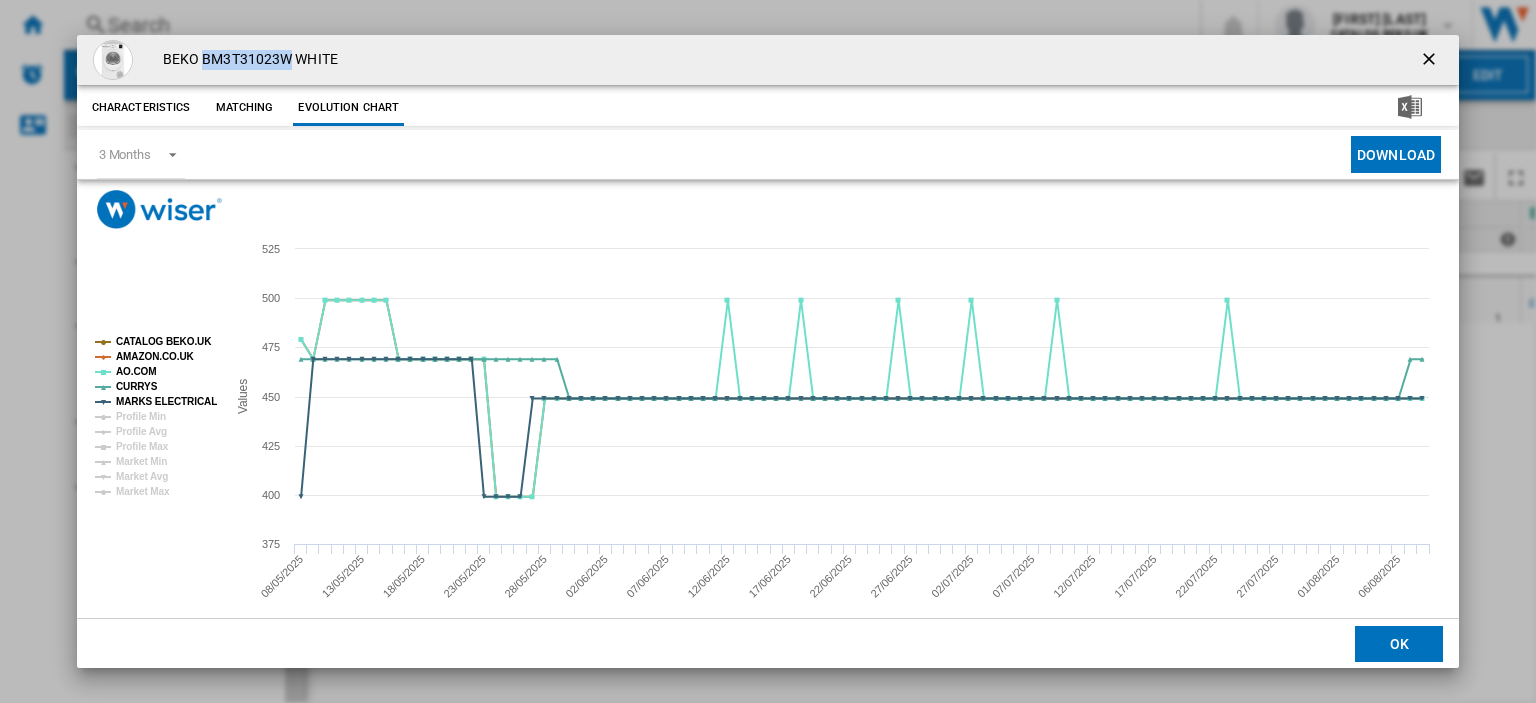 drag, startPoint x: 290, startPoint y: 54, endPoint x: 200, endPoint y: 51, distance: 90.04999 